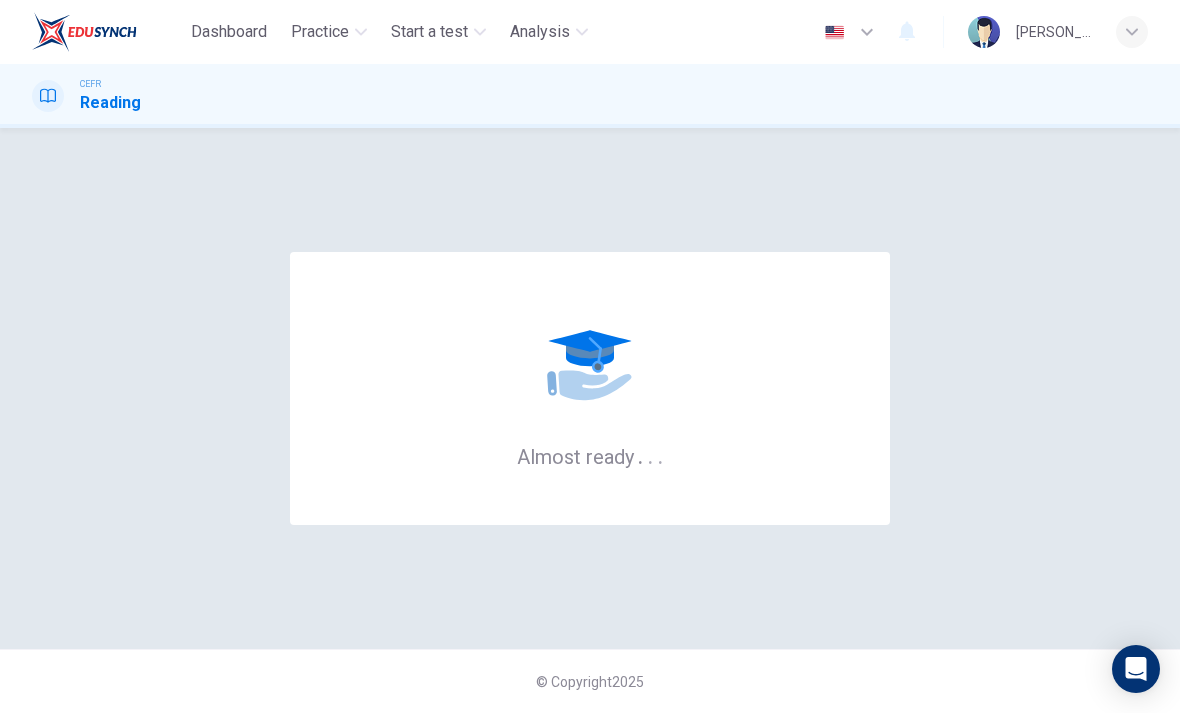 scroll, scrollTop: 0, scrollLeft: 0, axis: both 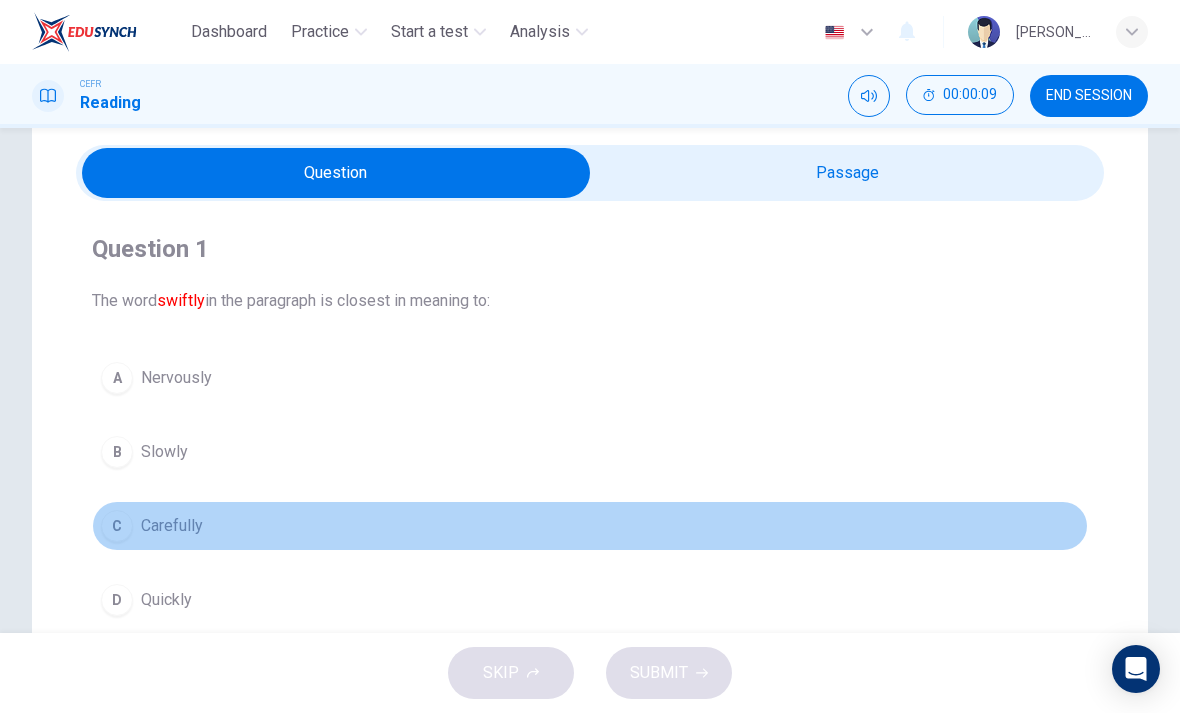 click on "C" at bounding box center [117, 526] 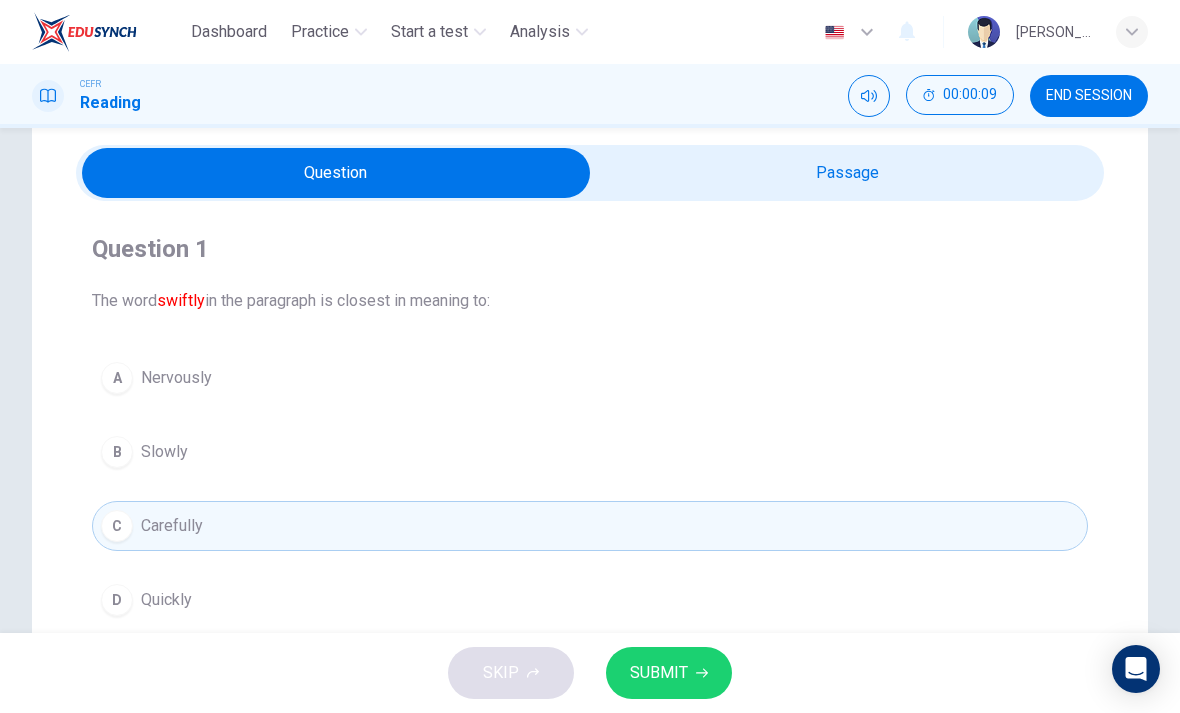 click on "SUBMIT" at bounding box center (669, 673) 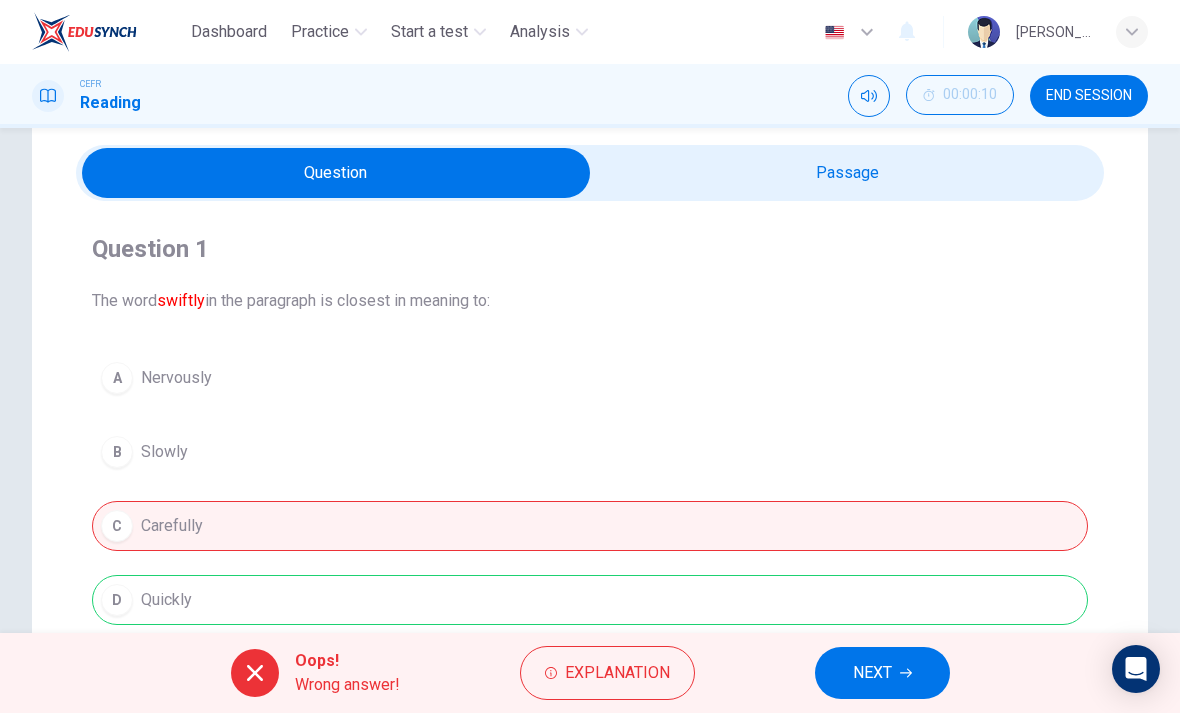 scroll, scrollTop: 133, scrollLeft: 0, axis: vertical 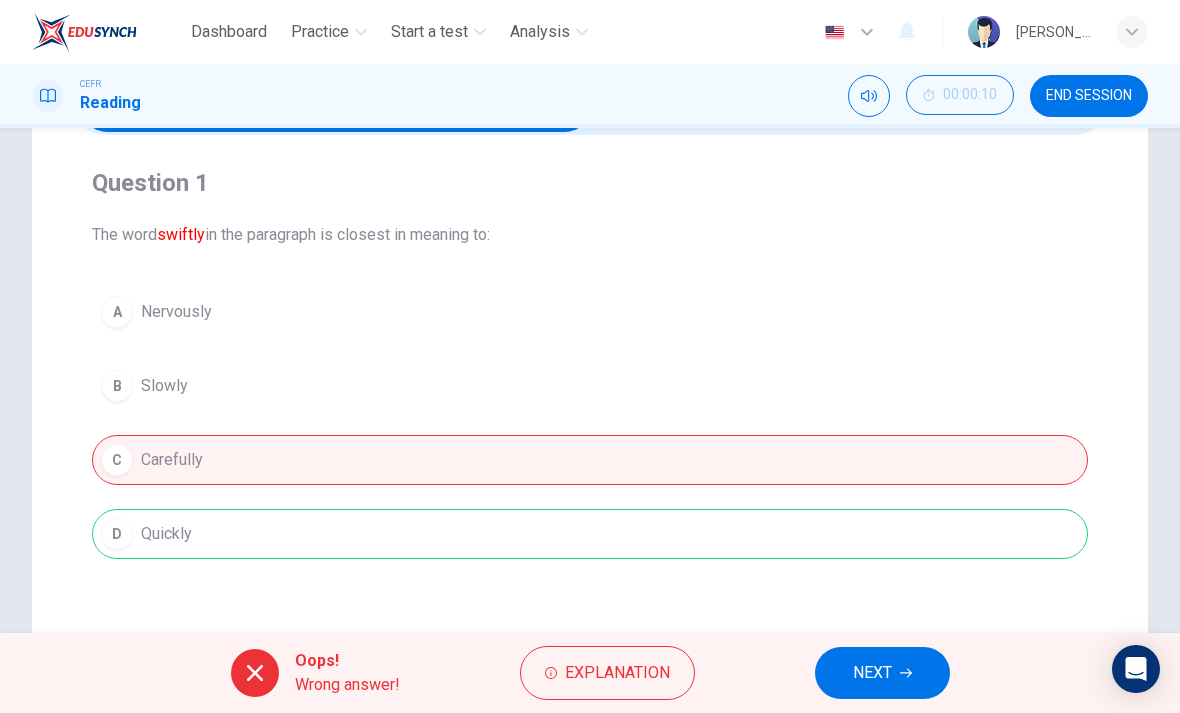 click on "NEXT" at bounding box center (872, 673) 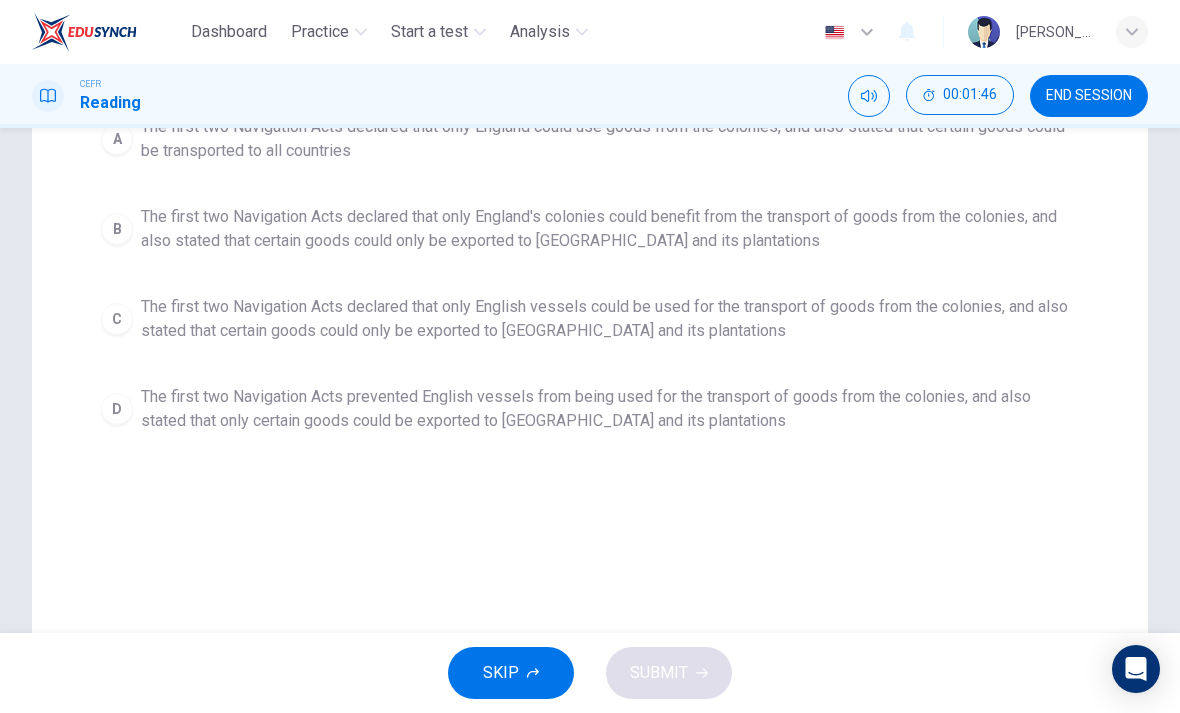 scroll, scrollTop: 311, scrollLeft: 0, axis: vertical 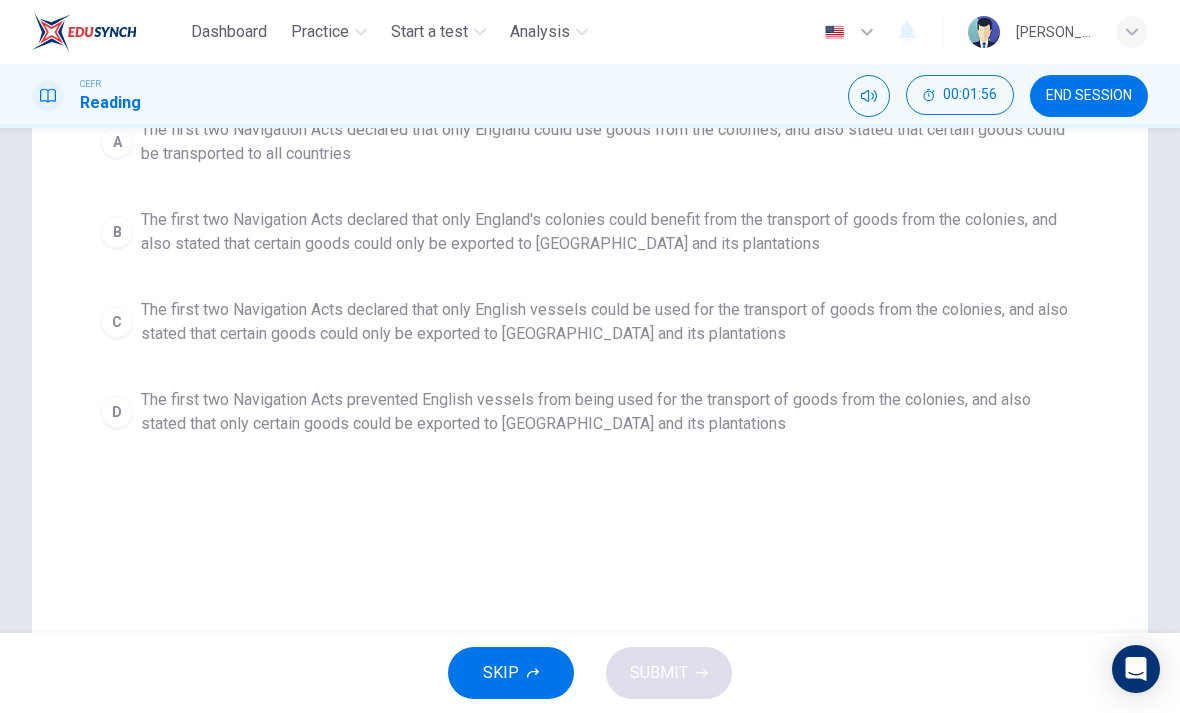 click on "The first two Navigation Acts declared that only English vessels could be used for the transport of goods from the colonies, and also stated that certain goods could only be exported to [GEOGRAPHIC_DATA] and its plantations" at bounding box center [610, 322] 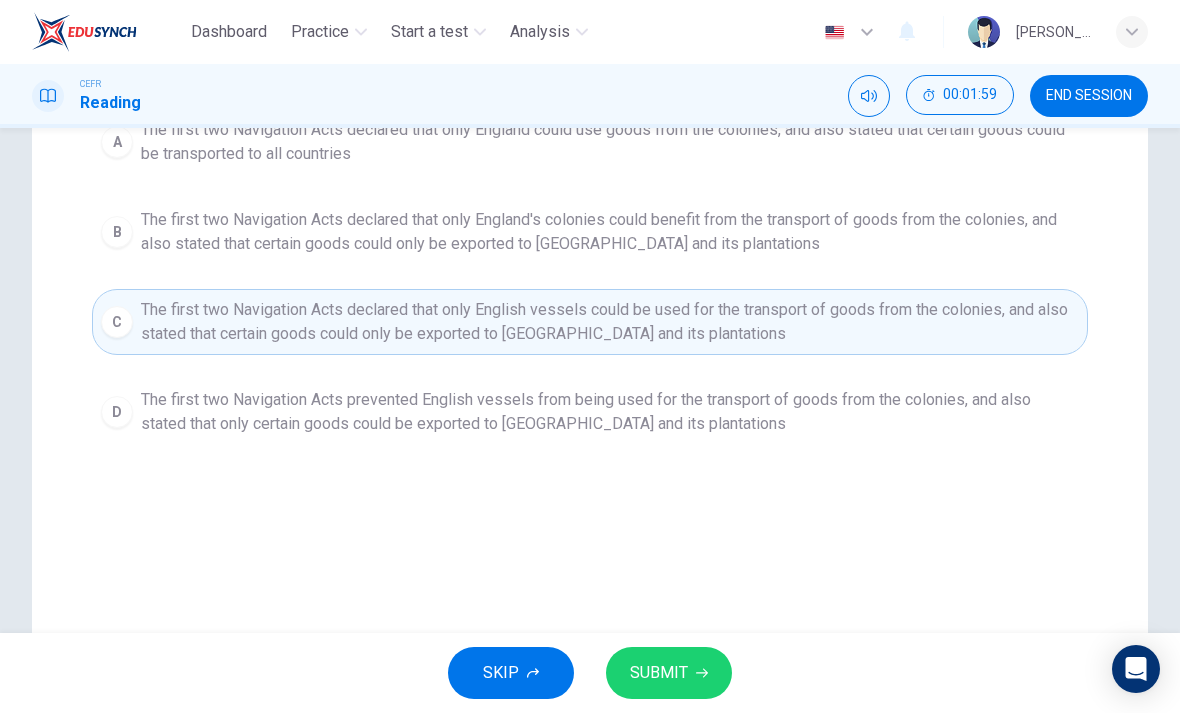 click on "SUBMIT" at bounding box center (659, 673) 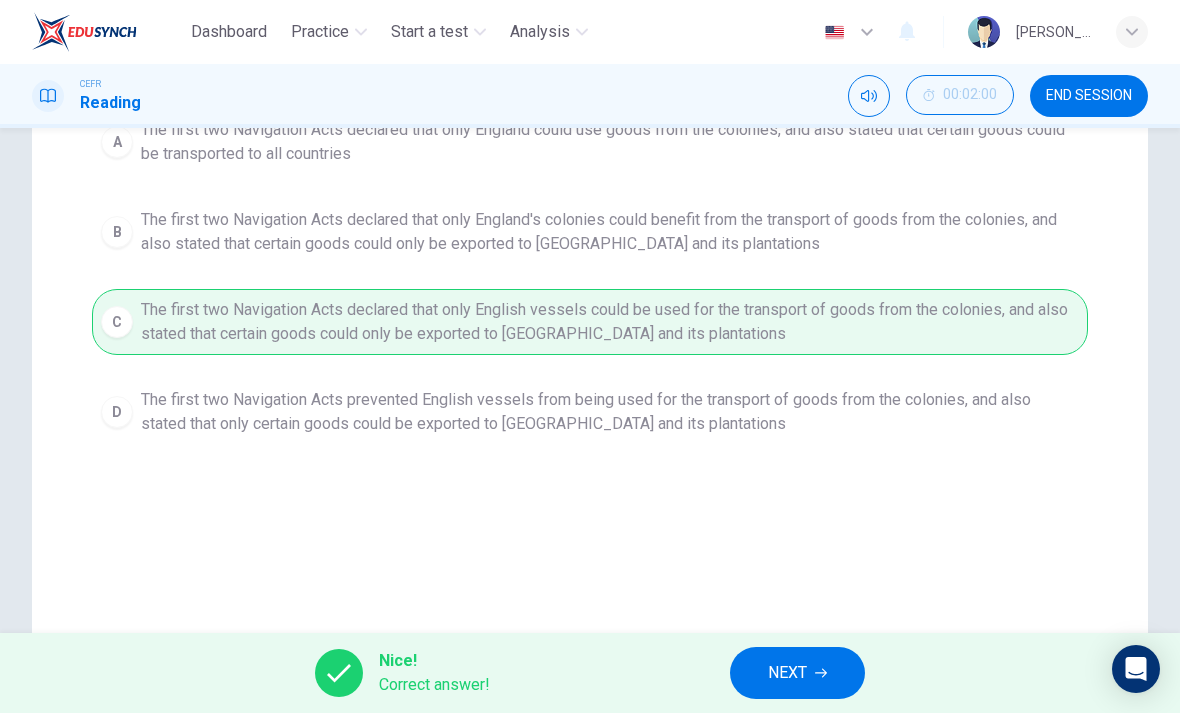 click on "NEXT" at bounding box center [787, 673] 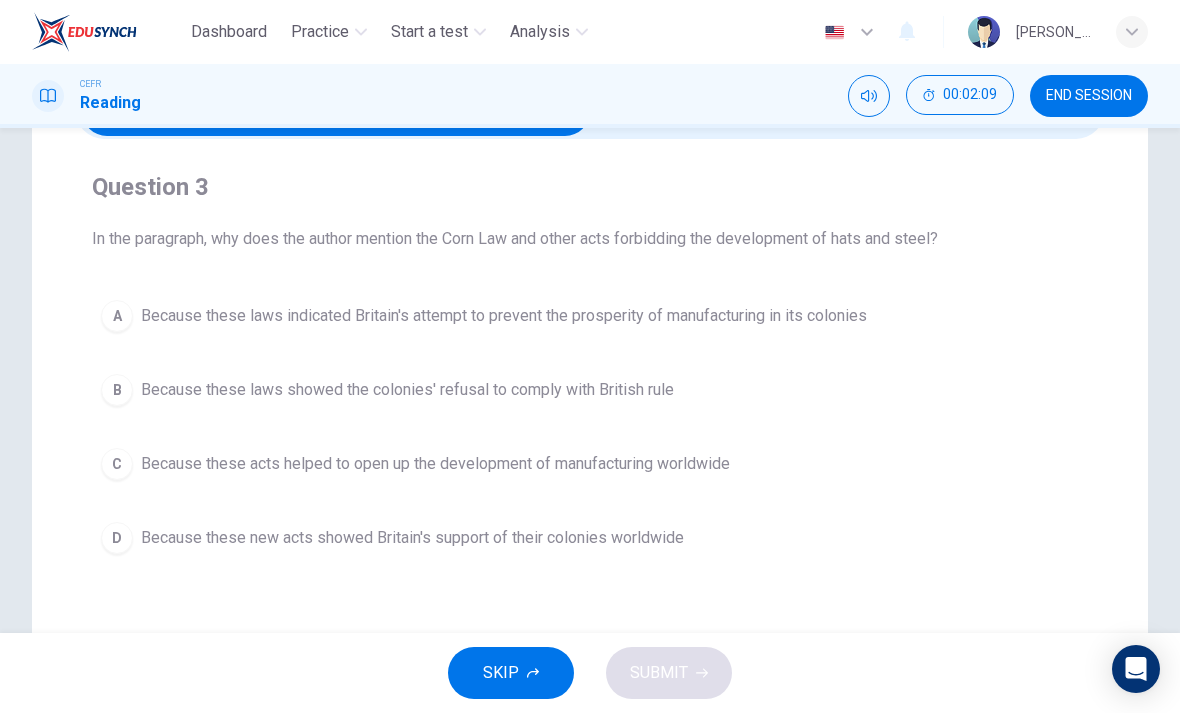 scroll, scrollTop: 128, scrollLeft: 0, axis: vertical 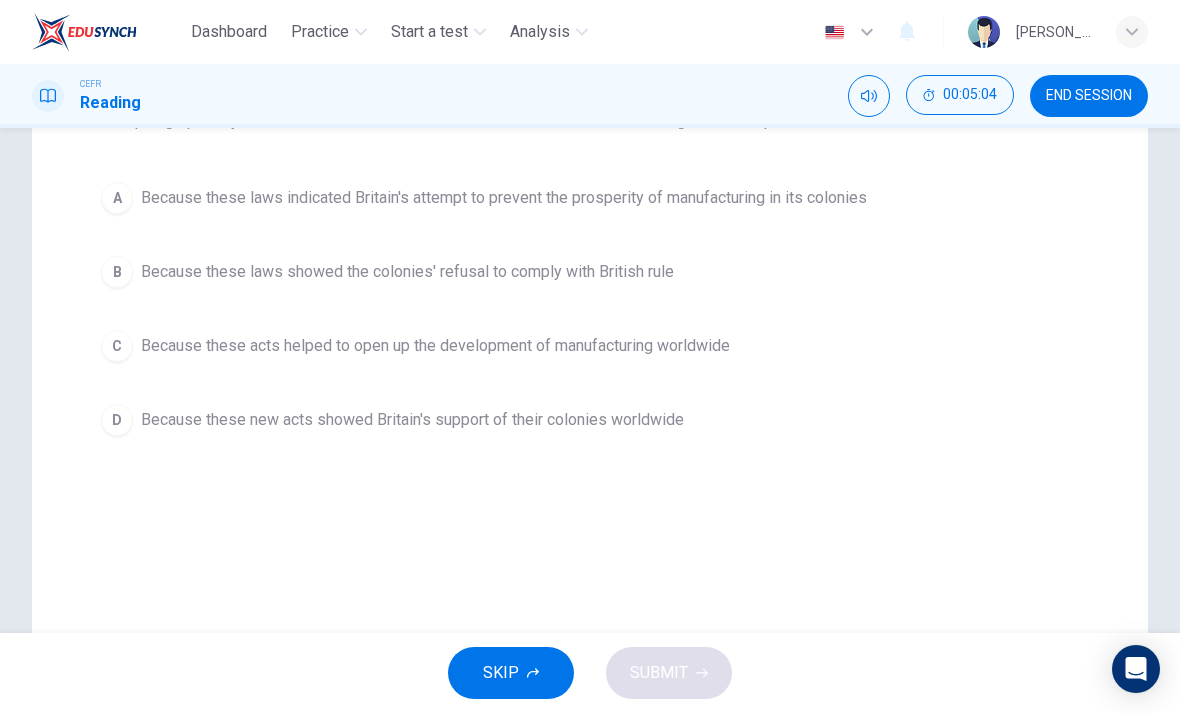 click on "A Because these laws indicated Britain's attempt to prevent the prosperity of manufacturing in its colonies" at bounding box center [590, 198] 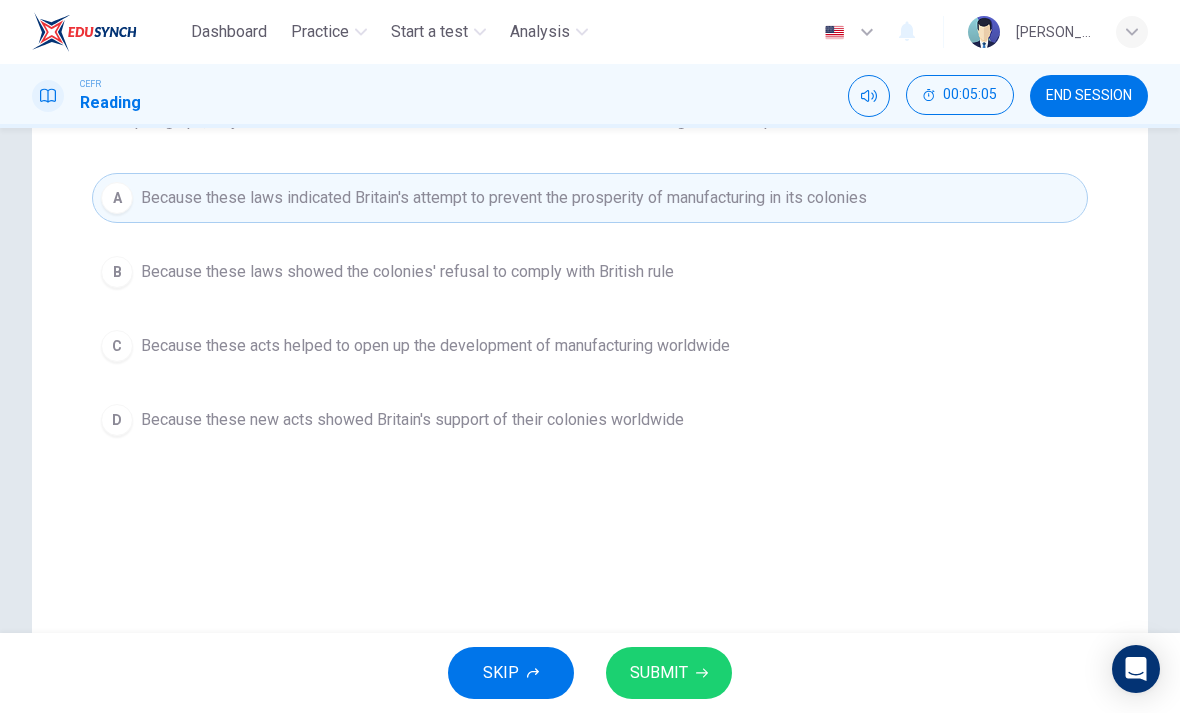 click on "SUBMIT" at bounding box center (659, 673) 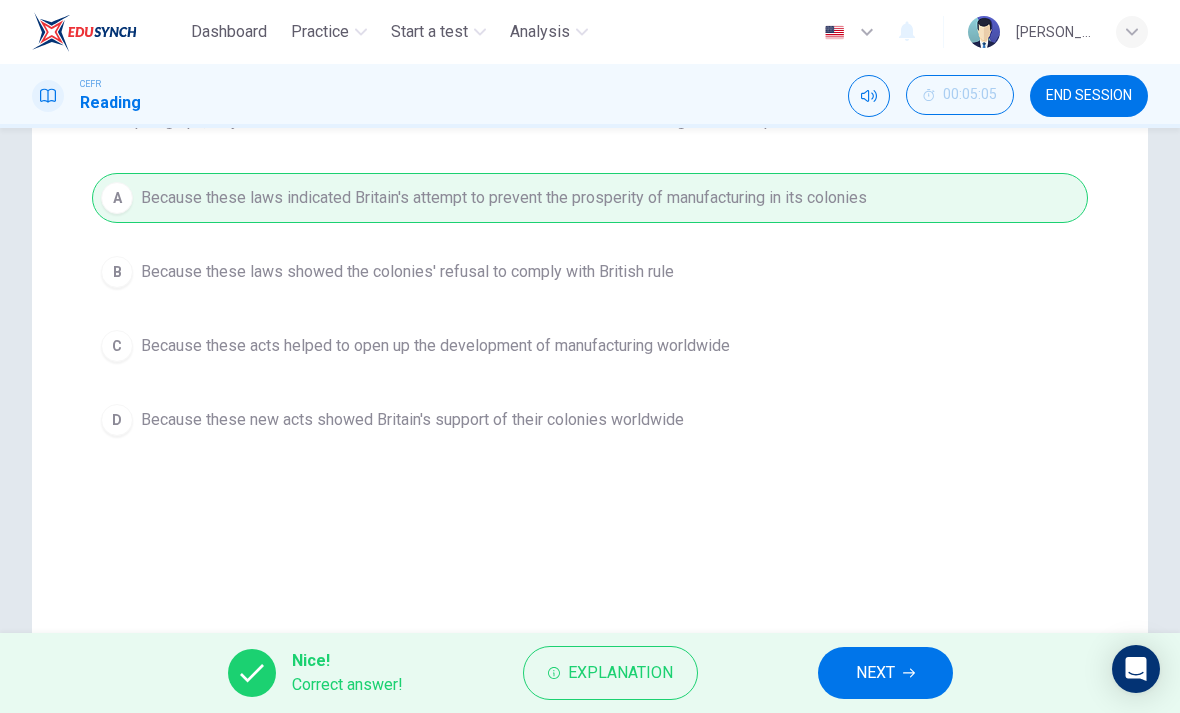 click on "Explanation" at bounding box center [620, 673] 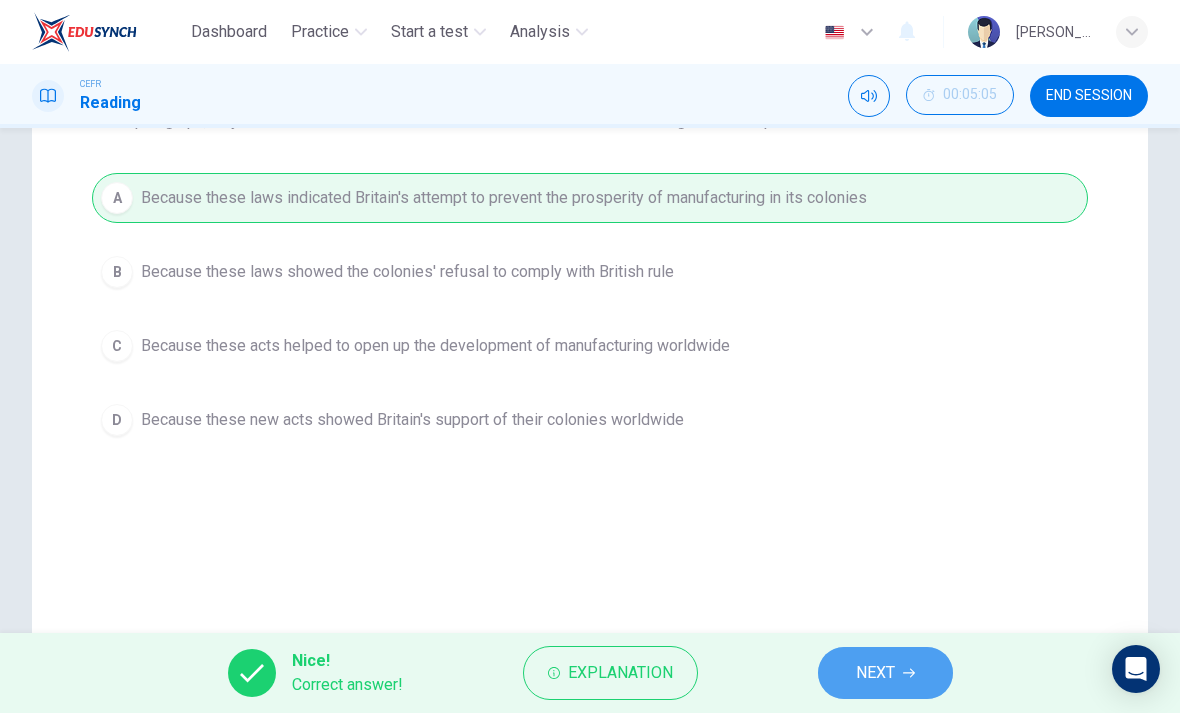click on "NEXT" at bounding box center [885, 673] 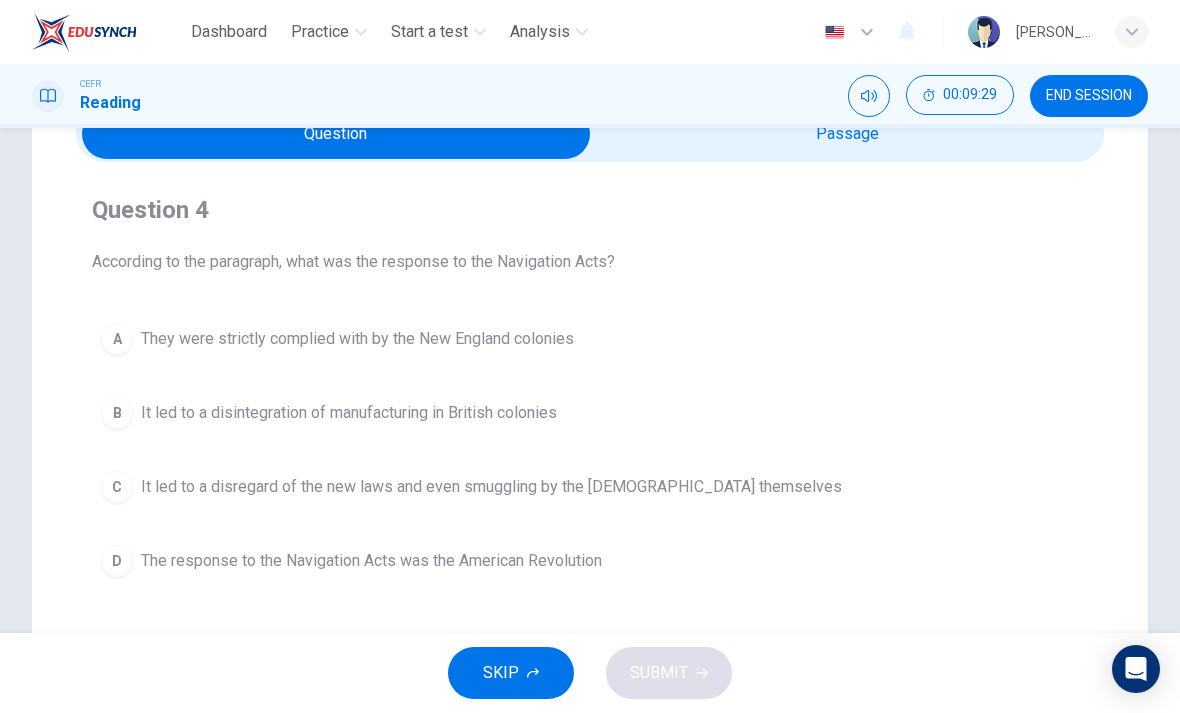 scroll, scrollTop: 106, scrollLeft: 0, axis: vertical 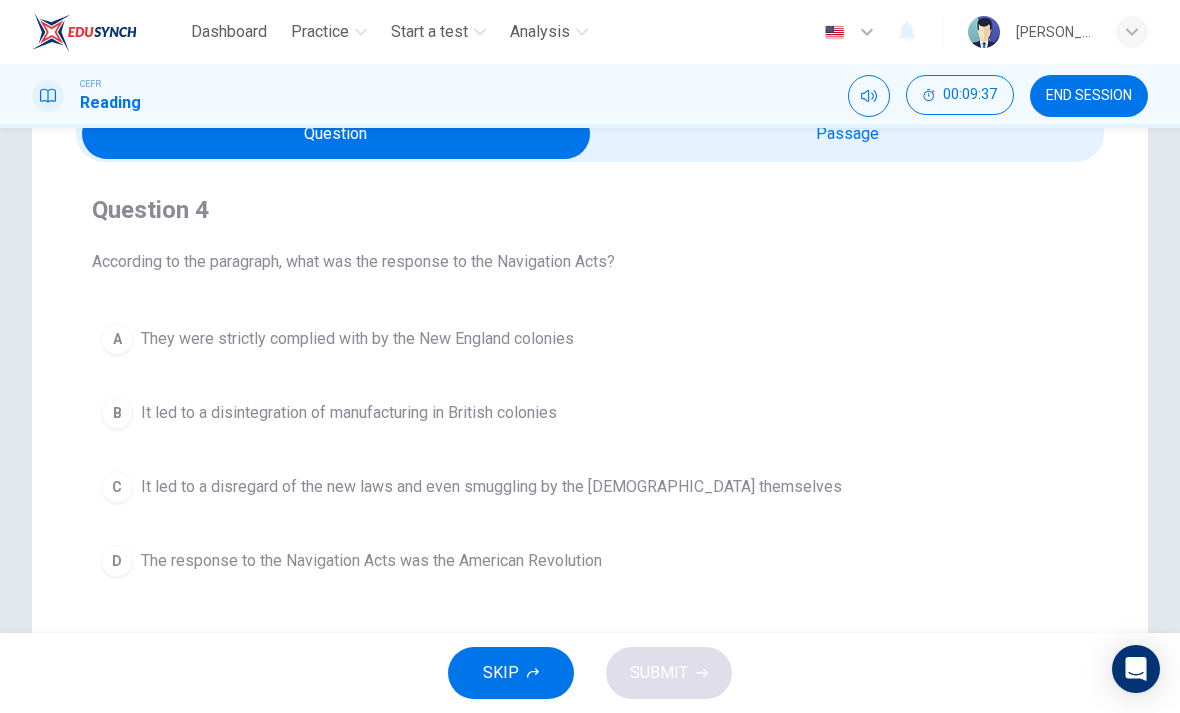 click on "C It led to a disregard of the new laws and even smuggling by the [DEMOGRAPHIC_DATA] themselves" at bounding box center [590, 487] 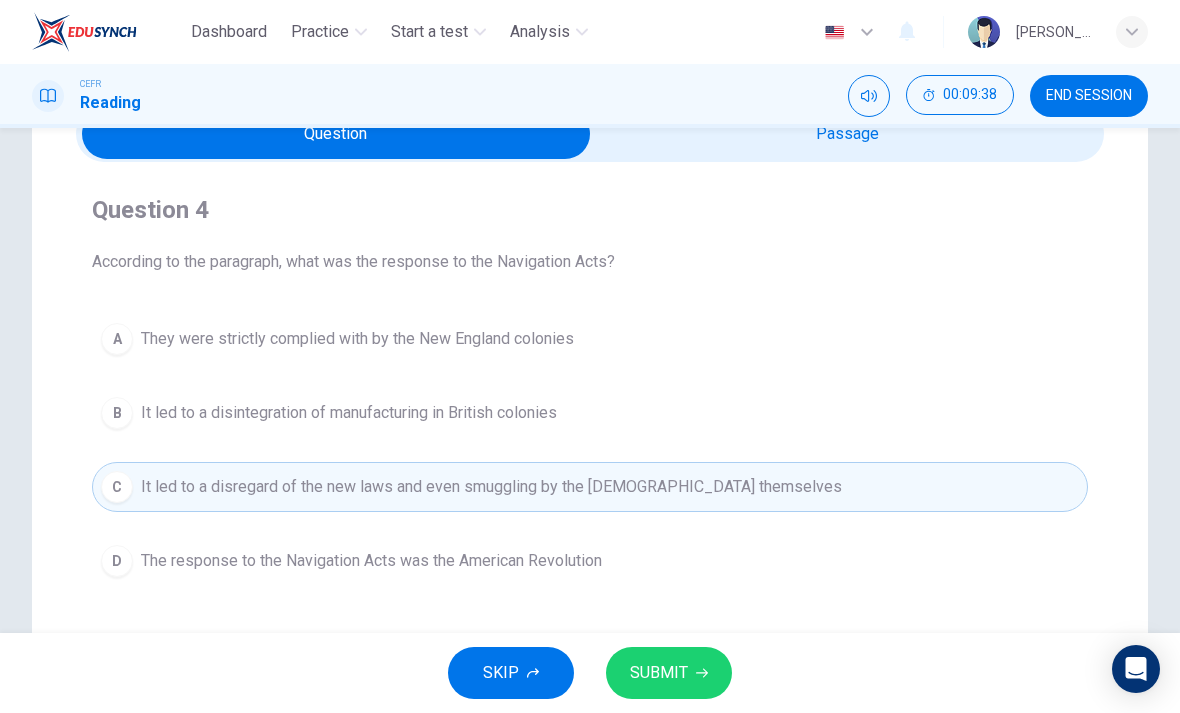 click on "SUBMIT" at bounding box center (659, 673) 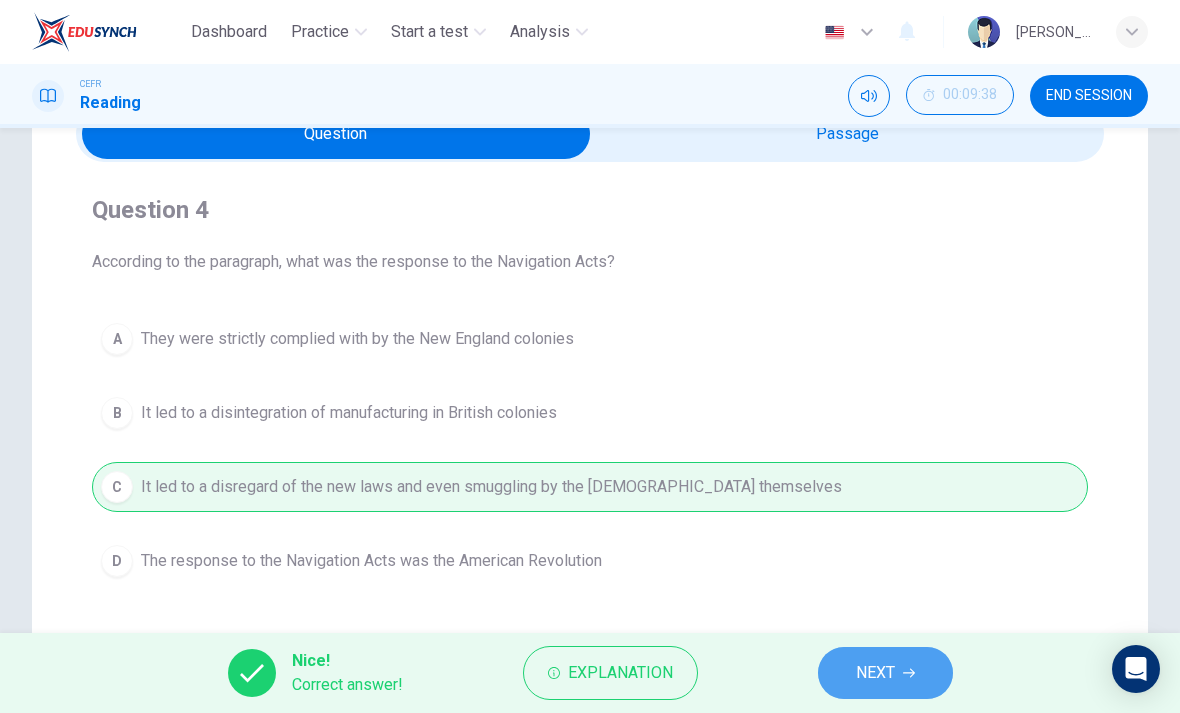 click on "NEXT" at bounding box center [875, 673] 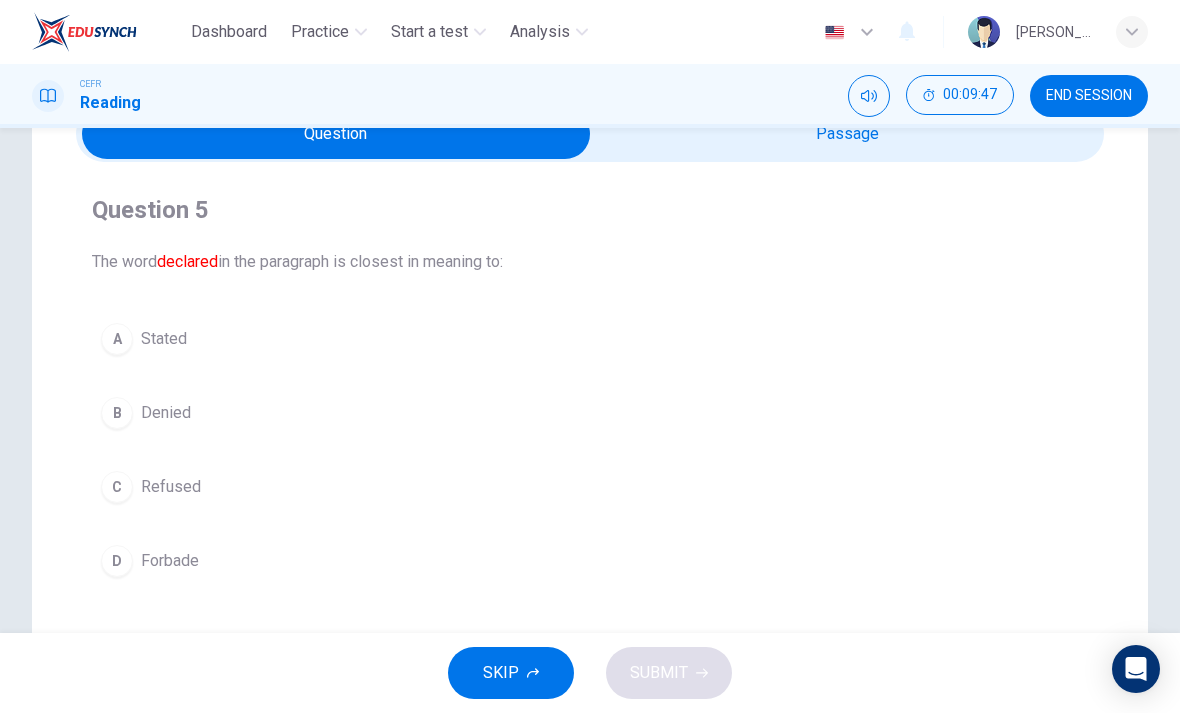 click on "B Denied" at bounding box center [590, 413] 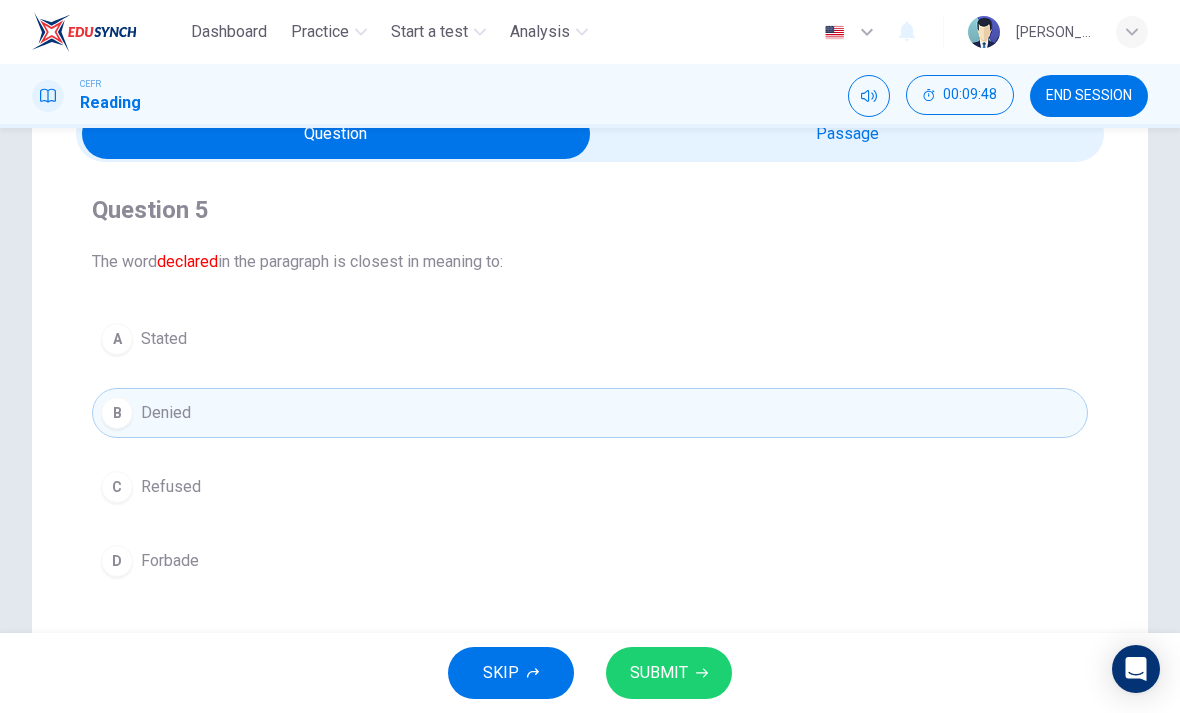 click on "A Stated" at bounding box center (590, 339) 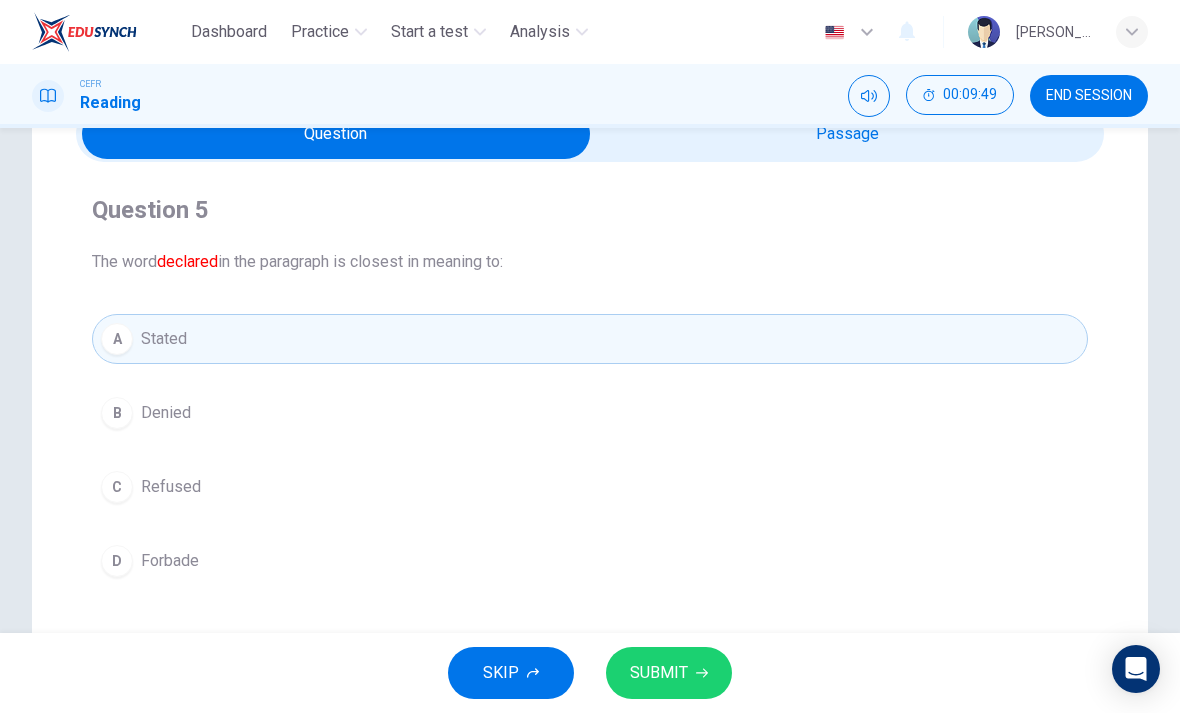 click 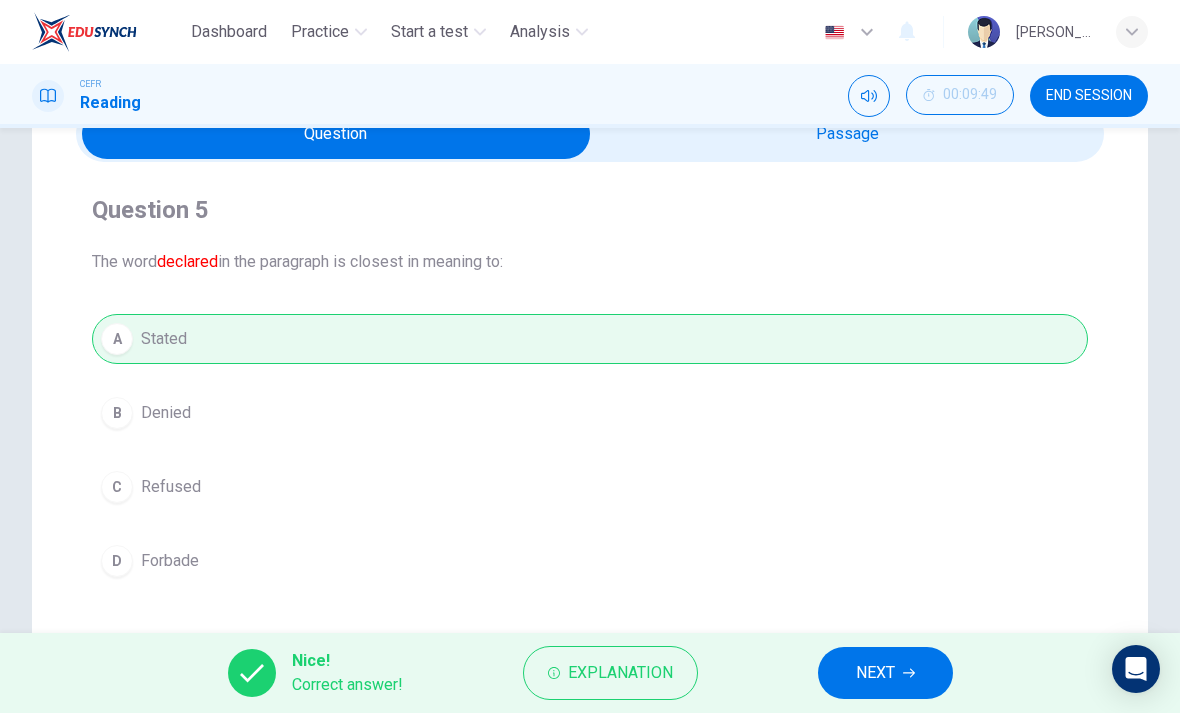 click on "NEXT" at bounding box center [885, 673] 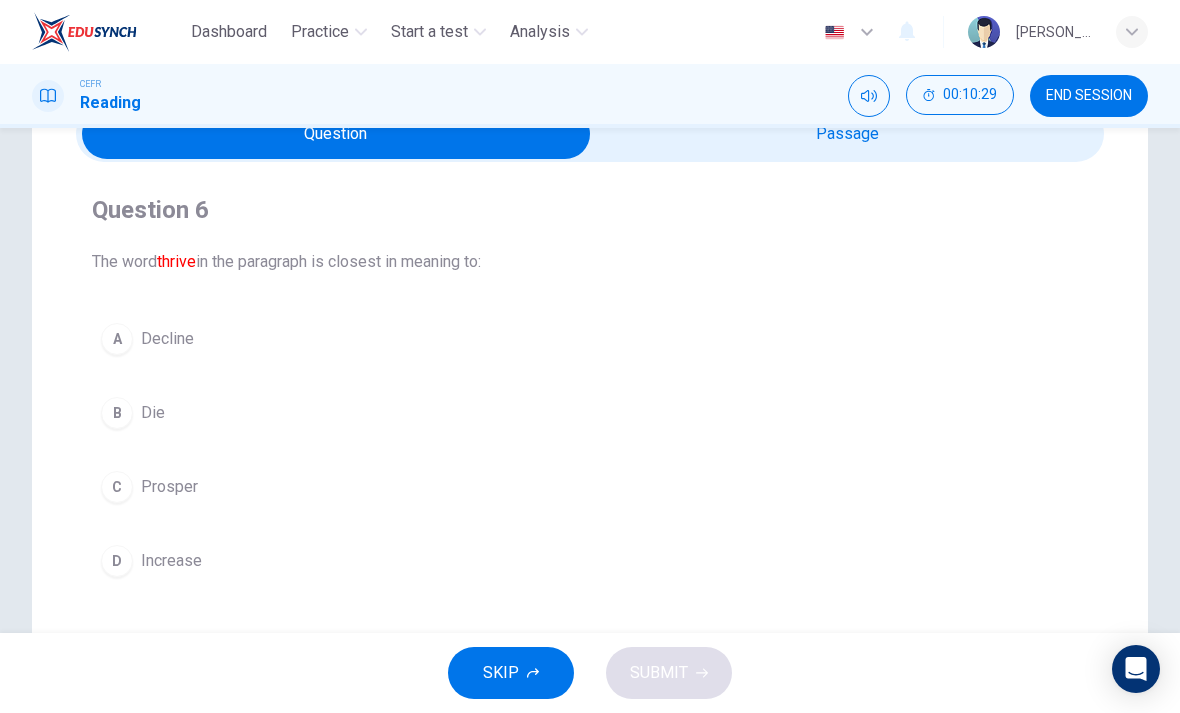 click on "C Prosper" at bounding box center (590, 487) 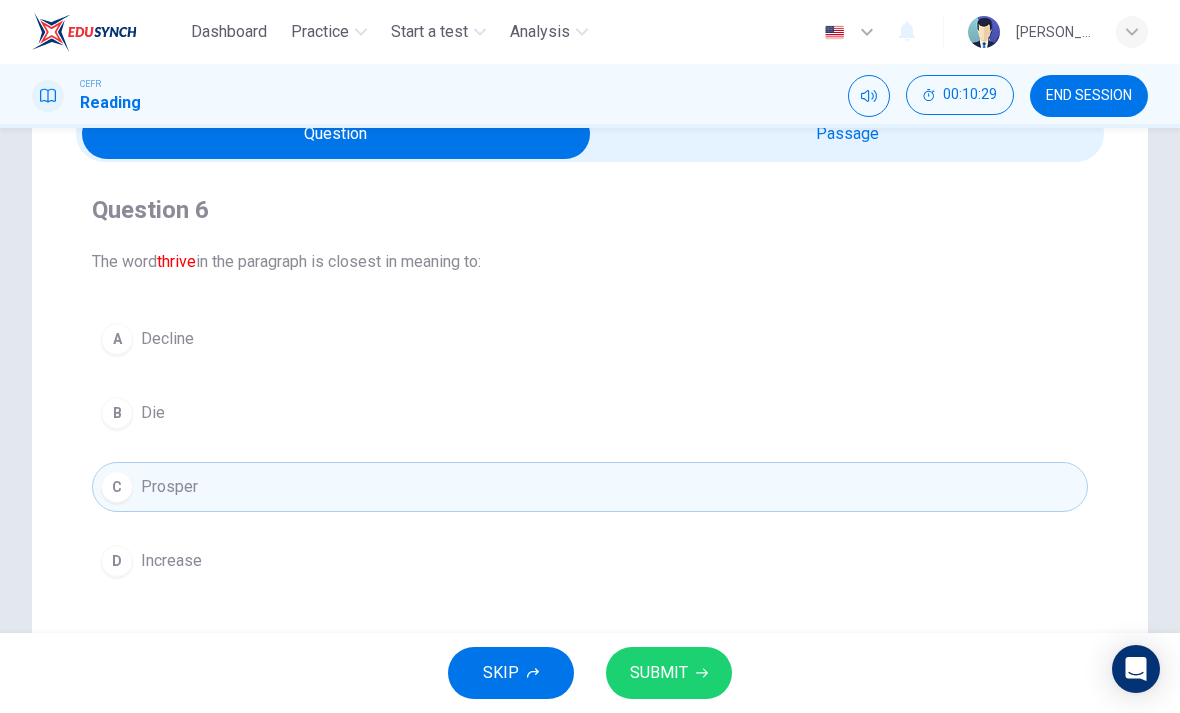click 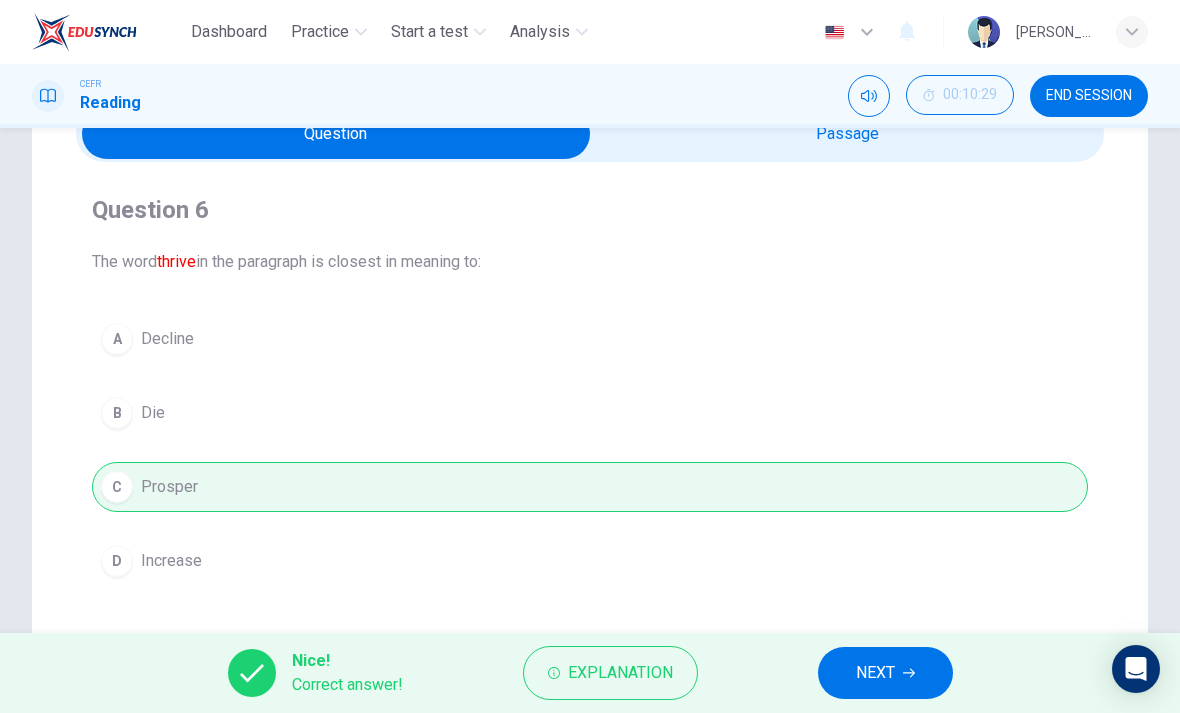 click on "NEXT" at bounding box center [885, 673] 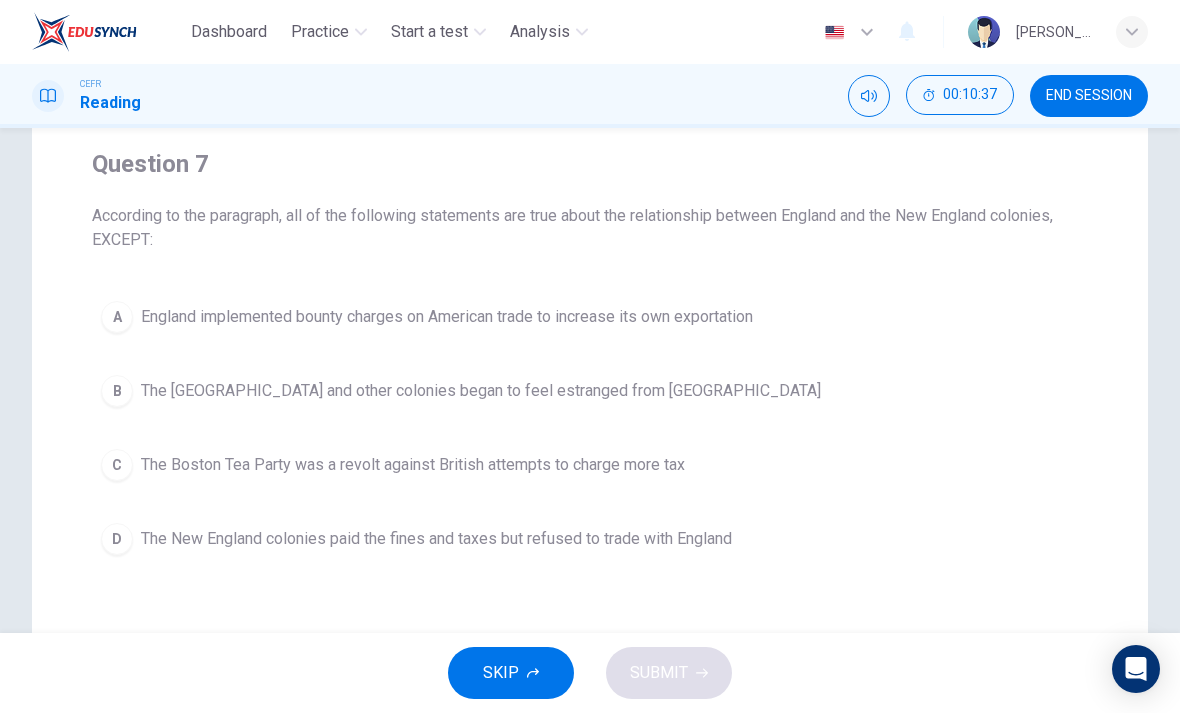 scroll, scrollTop: 154, scrollLeft: 0, axis: vertical 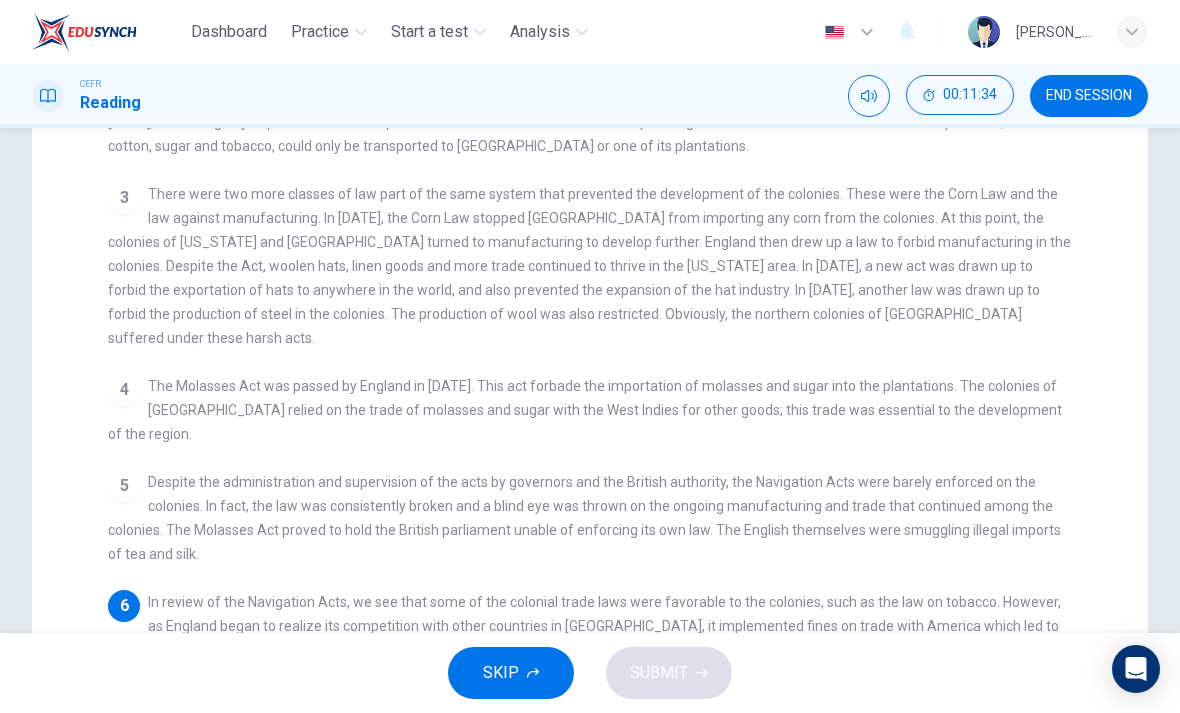 click on "5 Despite the administration and supervision of the acts by governors and the British authority, the Navigation Acts were barely enforced on the colonies. In fact, the law was consistently broken and a blind eye was thrown on the ongoing manufacturing and trade that continued among the colonies. The Molasses Act proved to hold the British parliament unable of enforcing its own law. The English themselves were smuggling illegal imports of tea and silk." at bounding box center [590, 518] 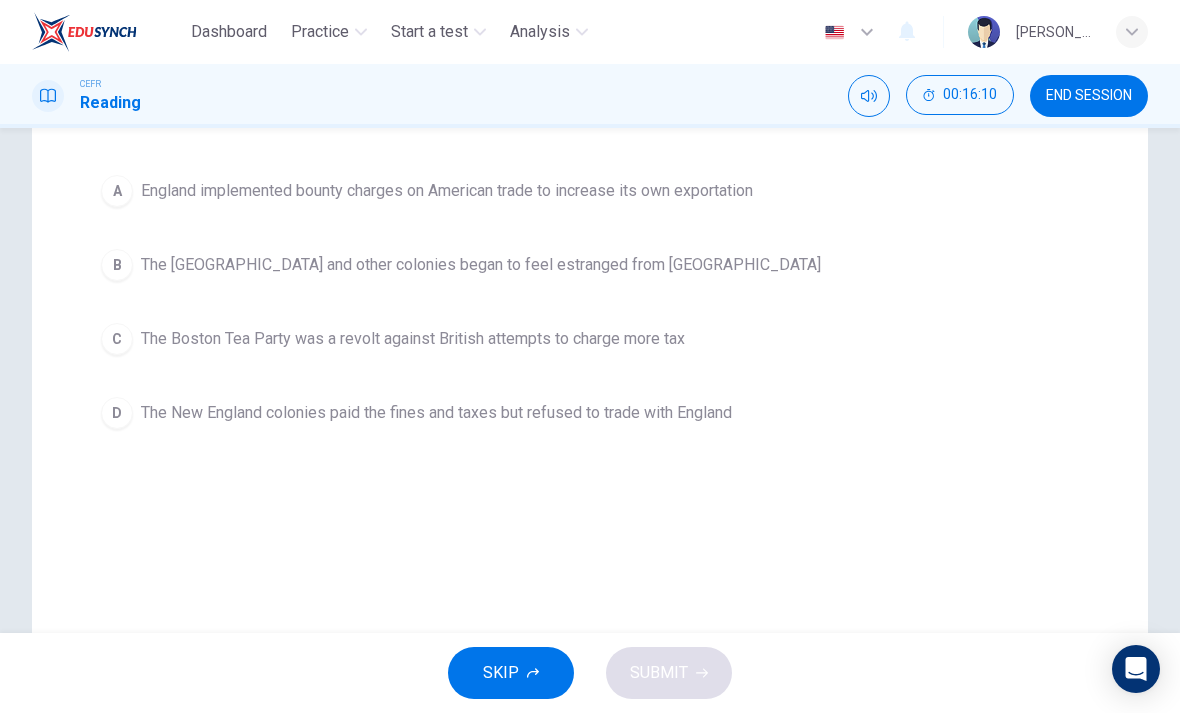 scroll, scrollTop: 272, scrollLeft: 0, axis: vertical 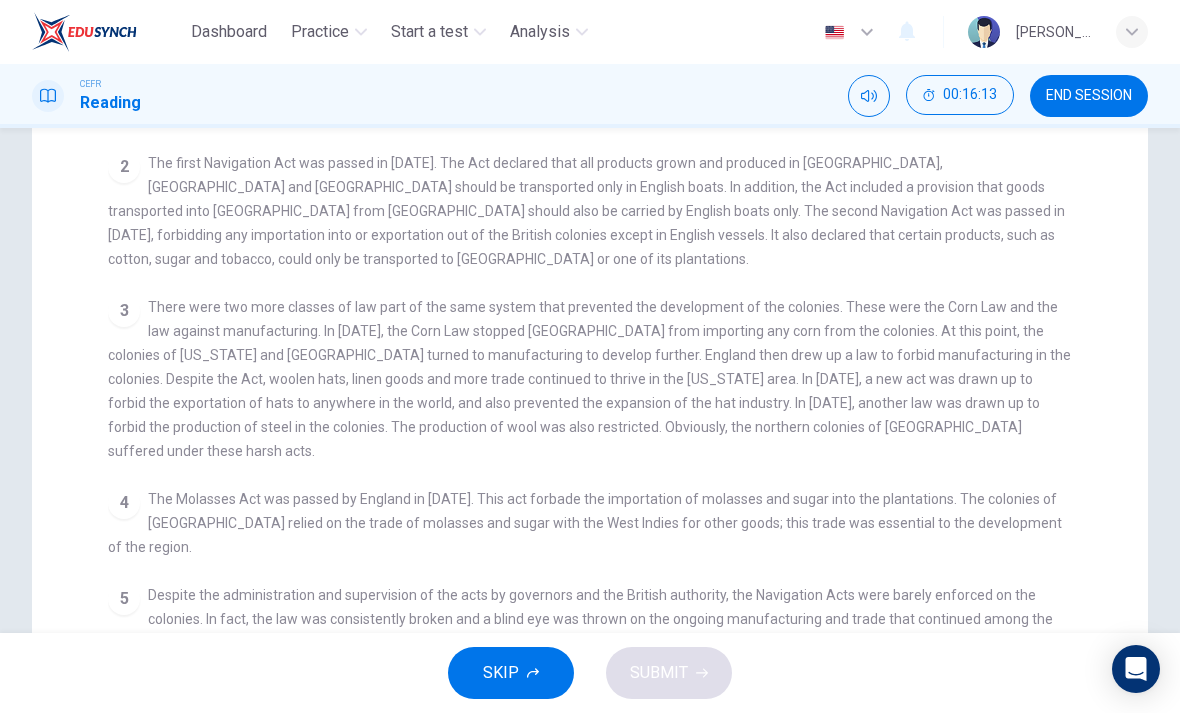 click on "3 There were two more classes of law part of the same system that prevented the development of the colonies. These were the Corn Law and the law against manufacturing. In [DATE], the Corn Law stopped [GEOGRAPHIC_DATA] from importing any corn from the colonies. At this point, the colonies of [US_STATE] and [GEOGRAPHIC_DATA] turned to manufacturing to develop further. England then drew up a law to forbid manufacturing in the colonies. Despite the Act, woolen hats, linen goods and more trade continued to thrive in the [US_STATE] area. In [DATE], a new act was drawn up to forbid the exportation of hats to anywhere in the world, and also prevented the expansion of the hat industry. In [DATE], another law was drawn up to forbid the production of steel in the colonies. The production of wool was also restricted. Obviously, the northern colonies of [GEOGRAPHIC_DATA] suffered under these harsh acts." at bounding box center [590, 379] 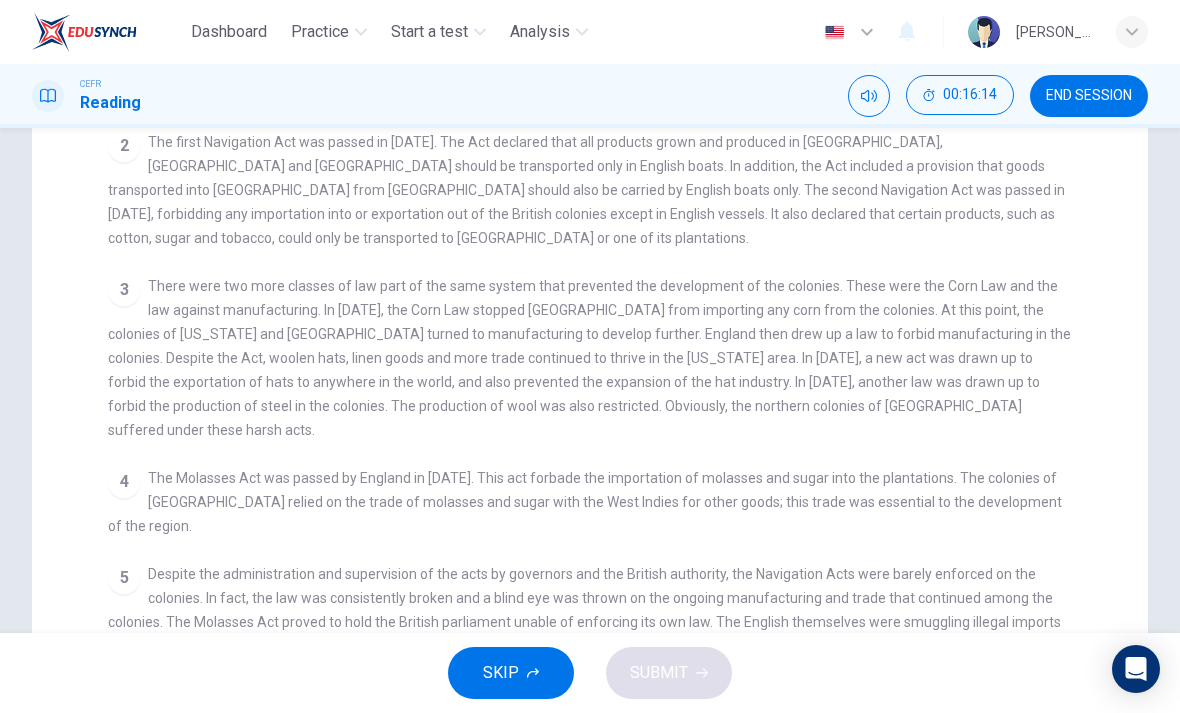 scroll, scrollTop: 296, scrollLeft: 0, axis: vertical 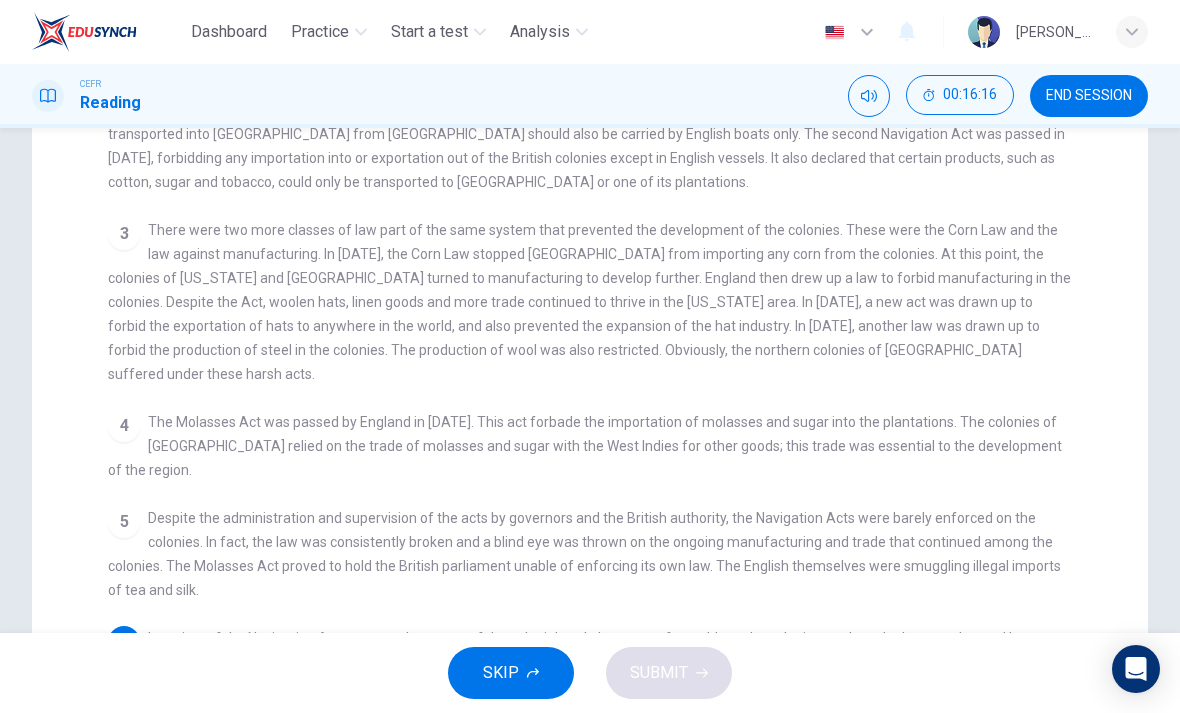click on "5 Despite the administration and supervision of the acts by governors and the British authority, the Navigation Acts were barely enforced on the colonies. In fact, the law was consistently broken and a blind eye was thrown on the ongoing manufacturing and trade that continued among the colonies. The Molasses Act proved to hold the British parliament unable of enforcing its own law. The English themselves were smuggling illegal imports of tea and silk." at bounding box center [590, 554] 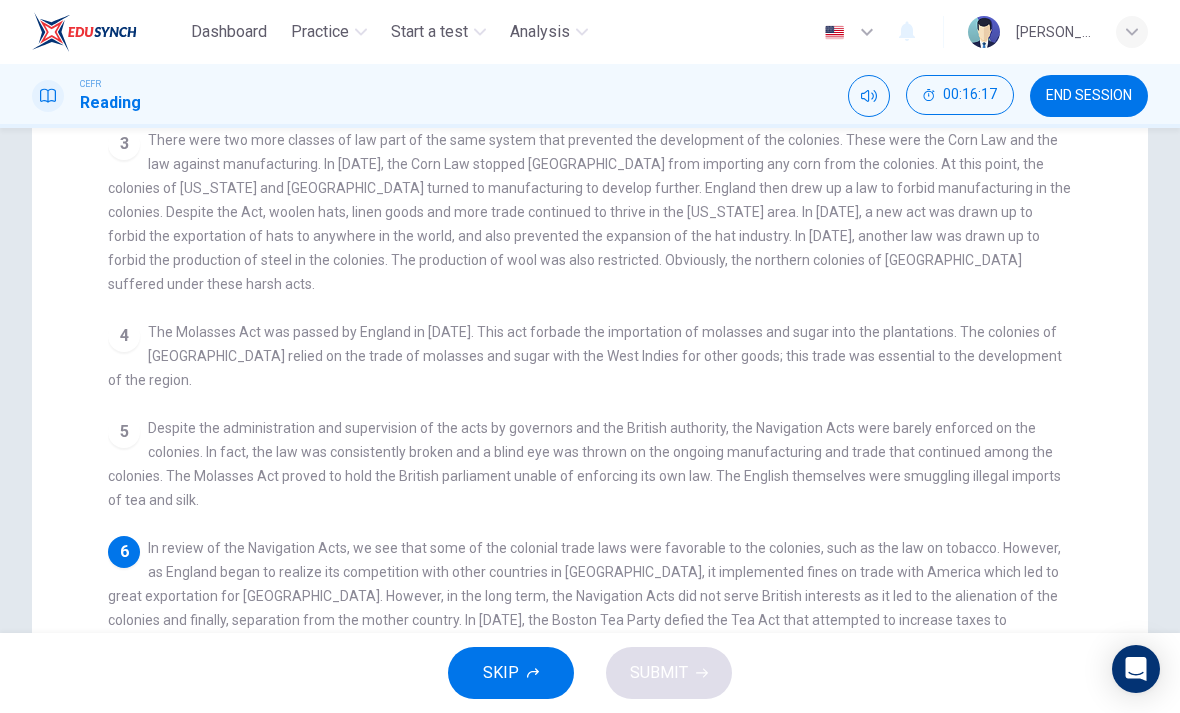 scroll, scrollTop: 450, scrollLeft: 0, axis: vertical 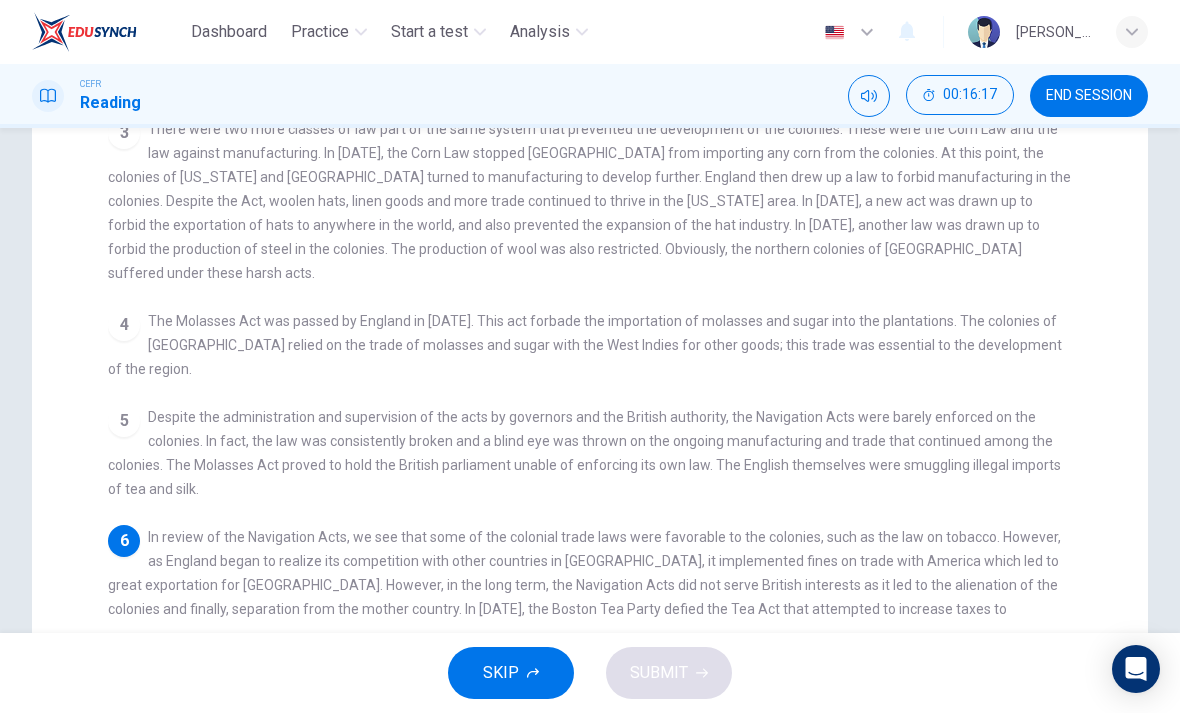 click on "Despite the administration and supervision of the acts by governors and the British authority, the Navigation Acts were barely enforced on the colonies. In fact, the law was consistently broken and a blind eye was thrown on the ongoing manufacturing and trade that continued among the colonies. The Molasses Act proved to hold the British parliament unable of enforcing its own law. The English themselves were smuggling illegal imports of tea and silk." at bounding box center [584, 453] 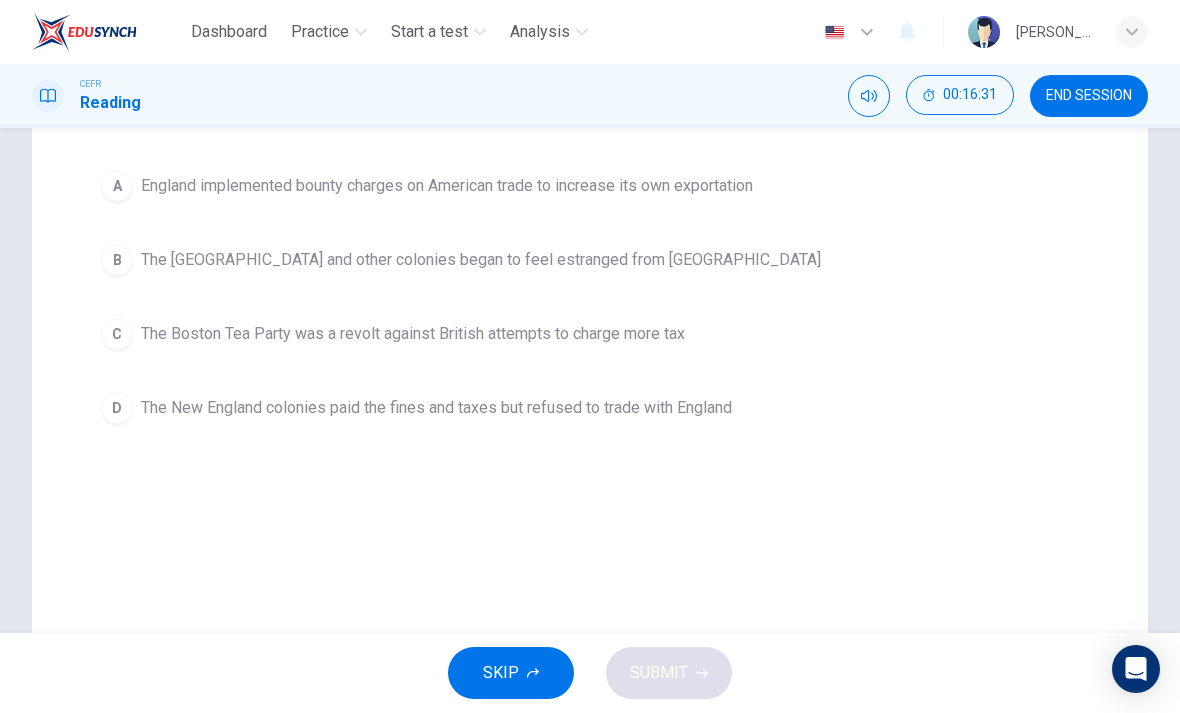 scroll, scrollTop: 281, scrollLeft: 0, axis: vertical 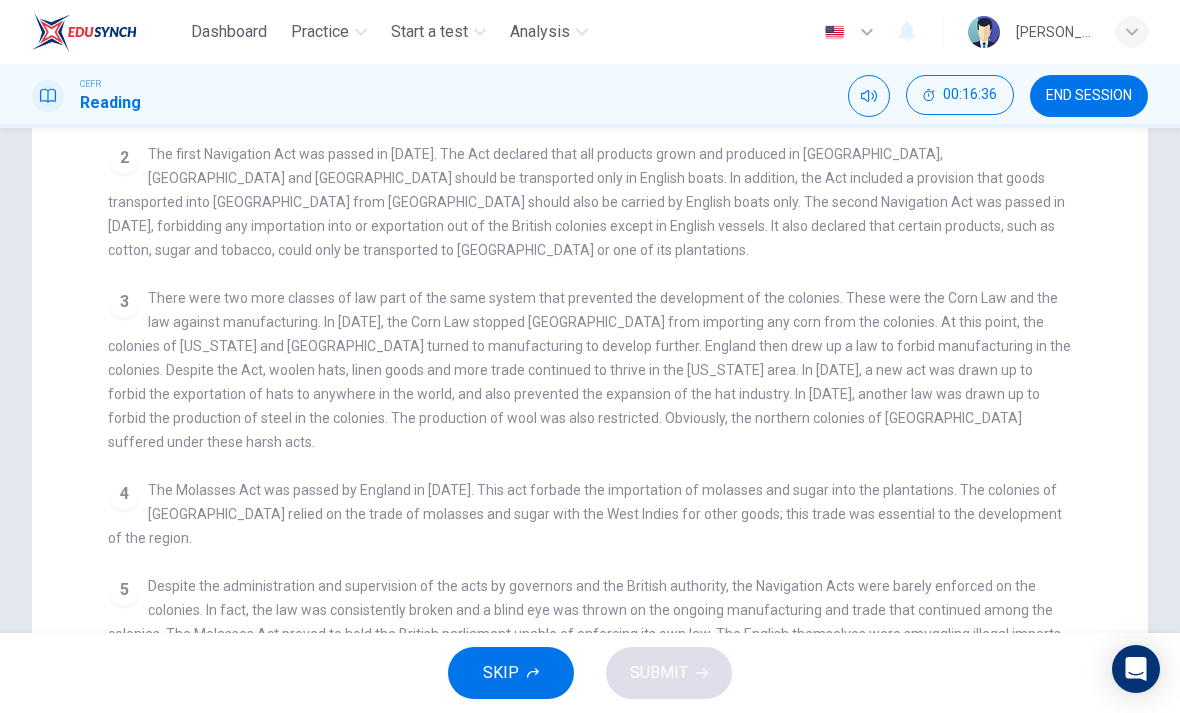click on "1 The Navigation Acts were created by England in the 17th century to ensure that Great Britain profited from trade with its colonies worldwide. Having colonized numerous countries globally, the [DEMOGRAPHIC_DATA] acted swiftly to make sure the prosperity of the colonies would benefit the mother country that is, [GEOGRAPHIC_DATA]. A system of colonial suppression was established, with the aim that all profits would go to [GEOGRAPHIC_DATA] and not its colonies. England was very successful in this endeavor and profited immensely from its self-protective acts. 2 3 4 The Molasses Act was passed by England in [DATE]. This act forbade the importation of molasses and sugar into the plantations. The colonies of [GEOGRAPHIC_DATA] relied on the trade of molasses and sugar with the West Indies for other goods; this trade was essential to the development of the region. 5 6" at bounding box center (603, 433) 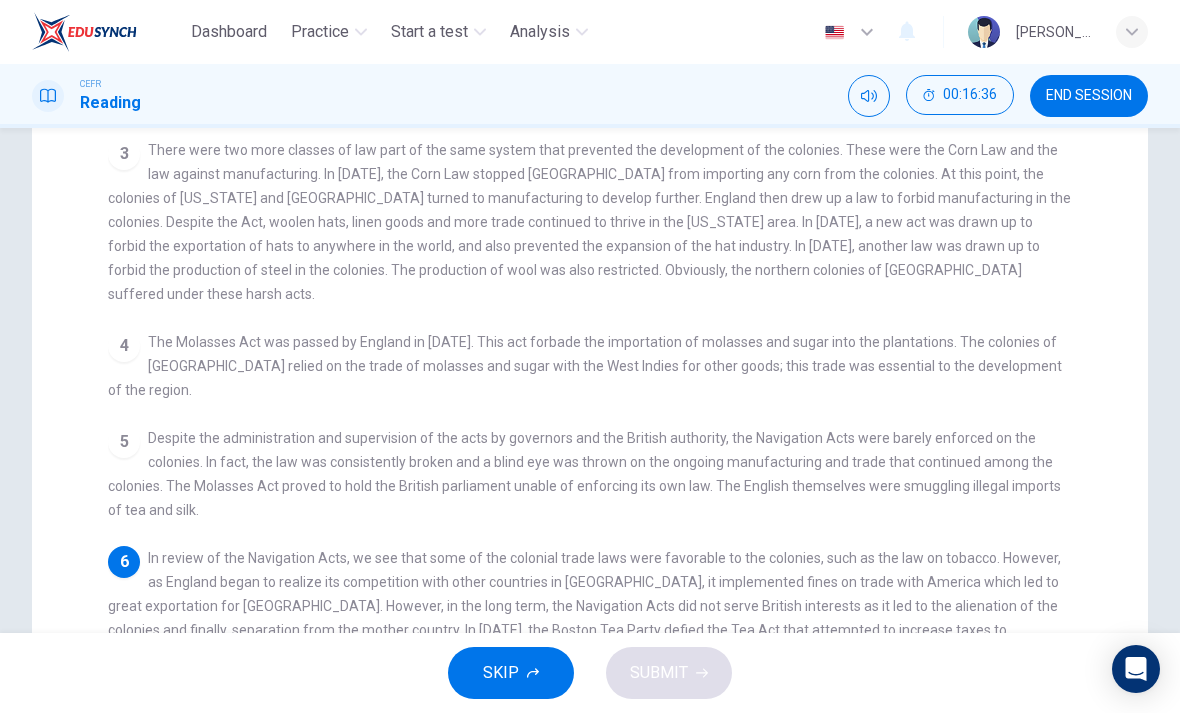 scroll, scrollTop: 430, scrollLeft: 0, axis: vertical 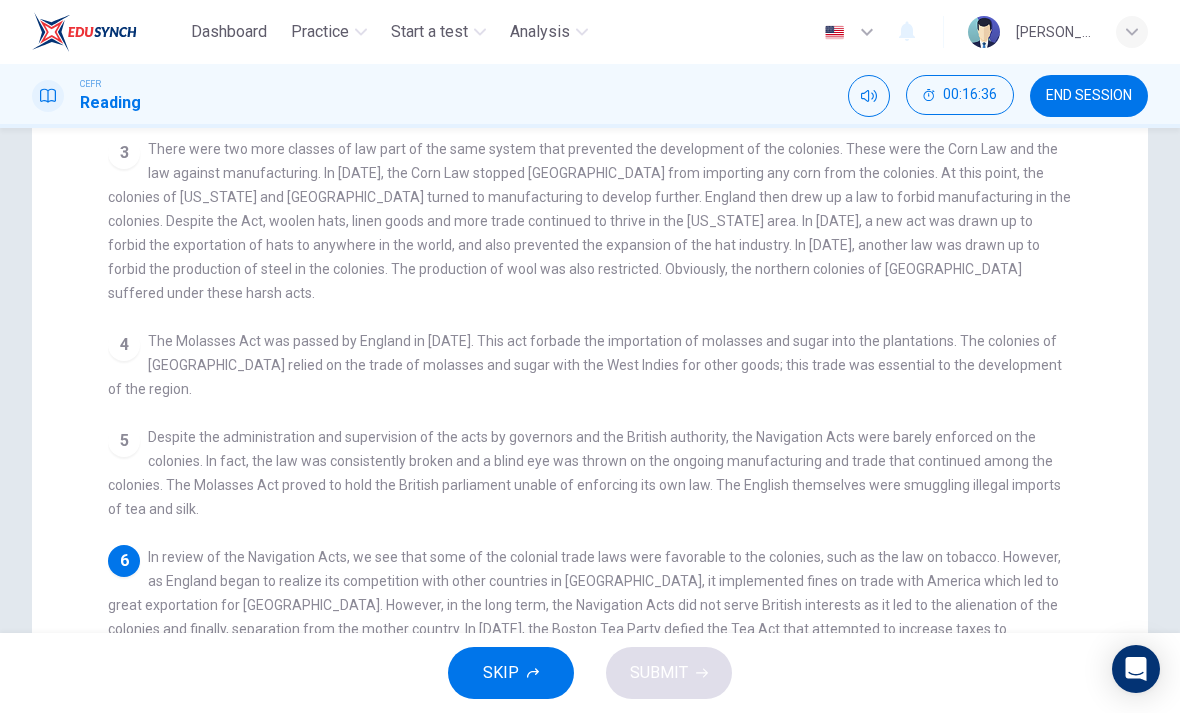 click on "5 Despite the administration and supervision of the acts by governors and the British authority, the Navigation Acts were barely enforced on the colonies. In fact, the law was consistently broken and a blind eye was thrown on the ongoing manufacturing and trade that continued among the colonies. The Molasses Act proved to hold the British parliament unable of enforcing its own law. The English themselves were smuggling illegal imports of tea and silk." at bounding box center [590, 473] 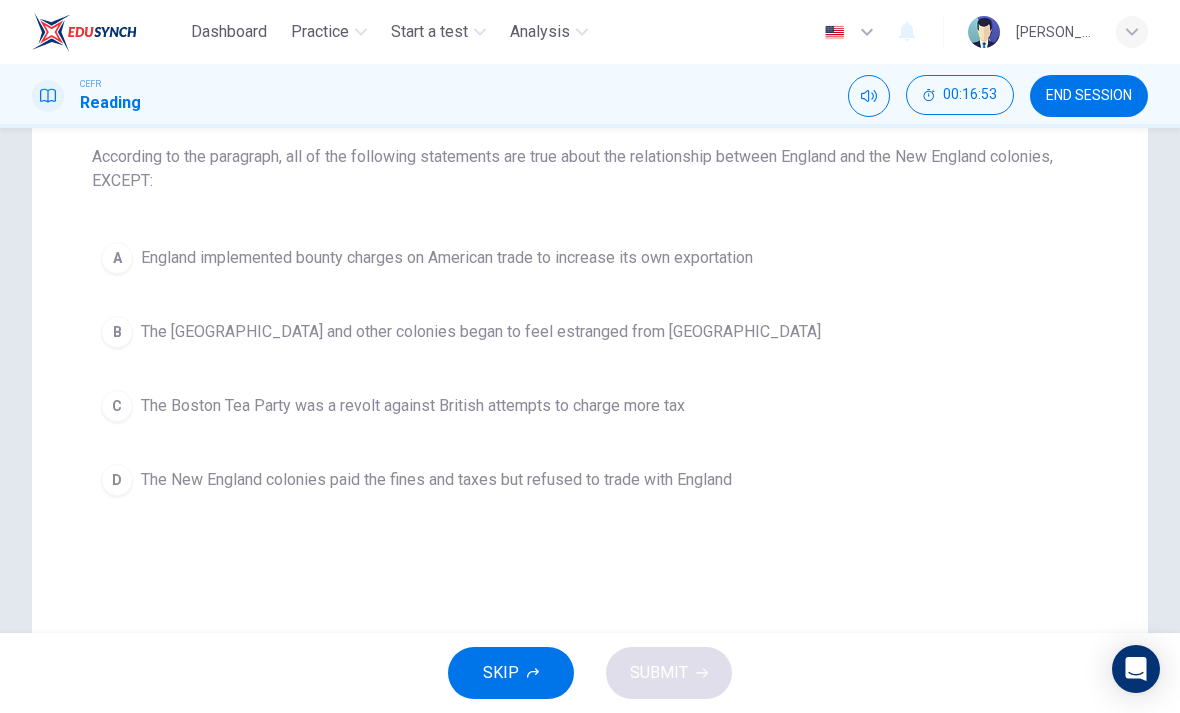 scroll, scrollTop: 207, scrollLeft: 0, axis: vertical 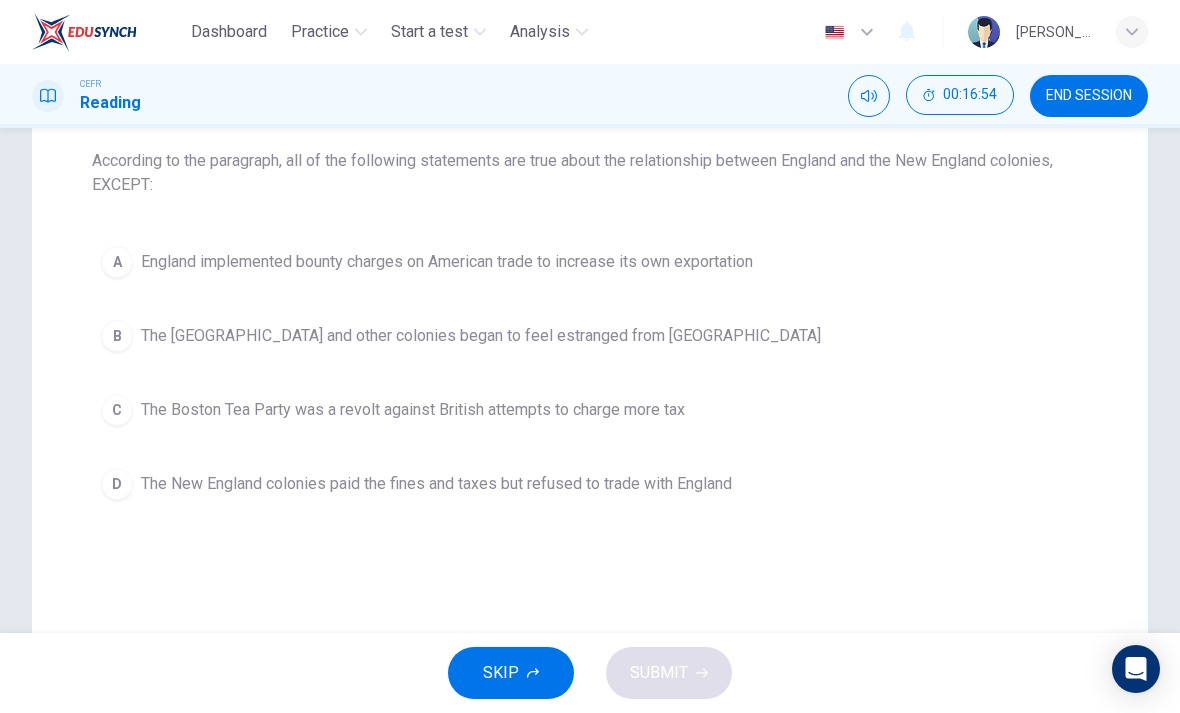 click on "A England implemented bounty charges on American trade to increase its own exportation" at bounding box center (590, 262) 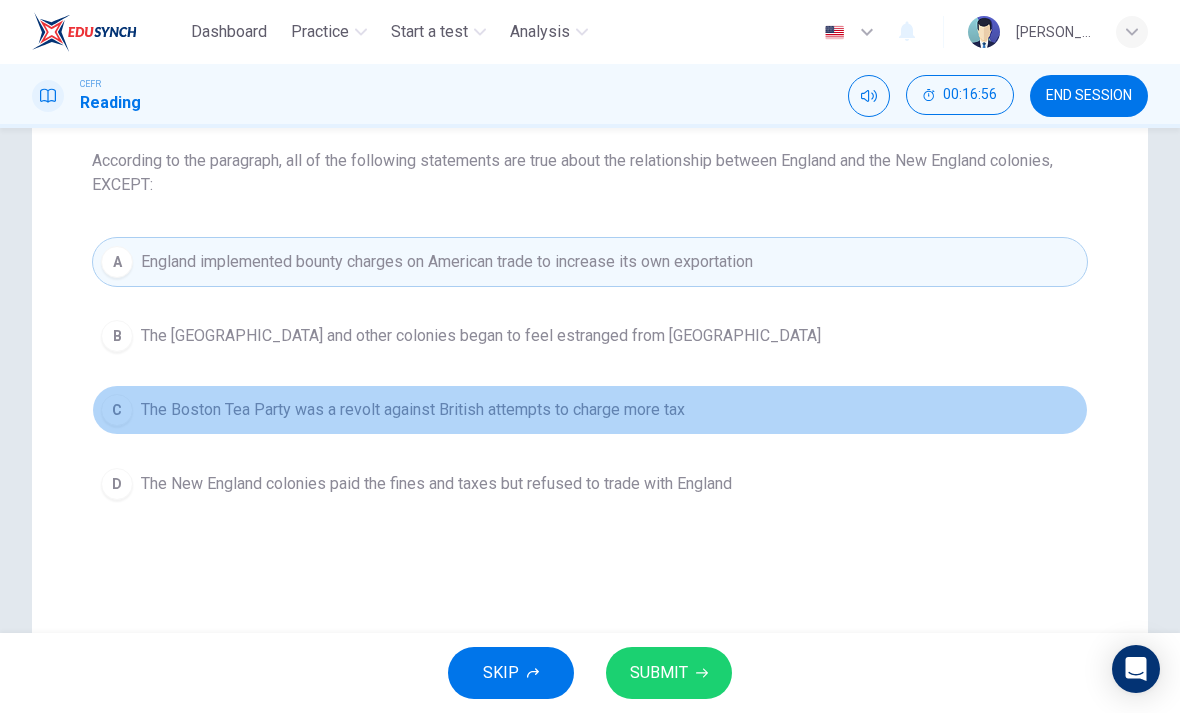 click on "C The Boston Tea Party was a revolt against British attempts to charge more tax" at bounding box center (590, 410) 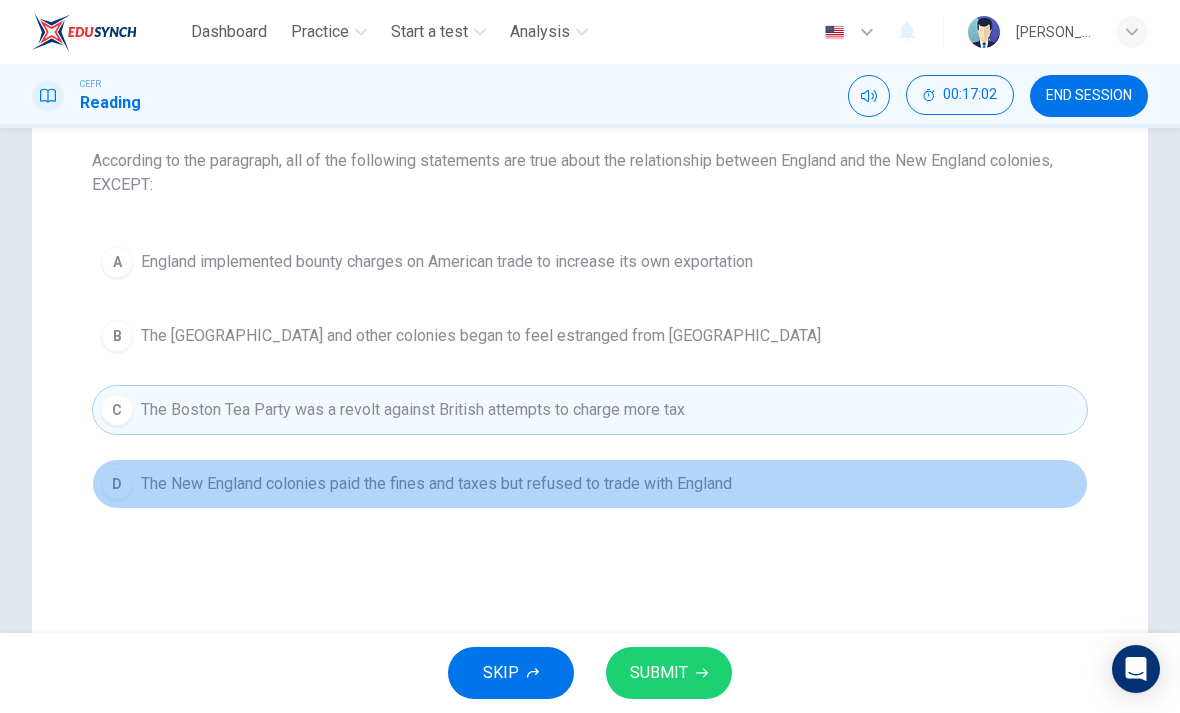 click on "D The New England colonies paid the fines and taxes but refused to trade with England" at bounding box center (590, 484) 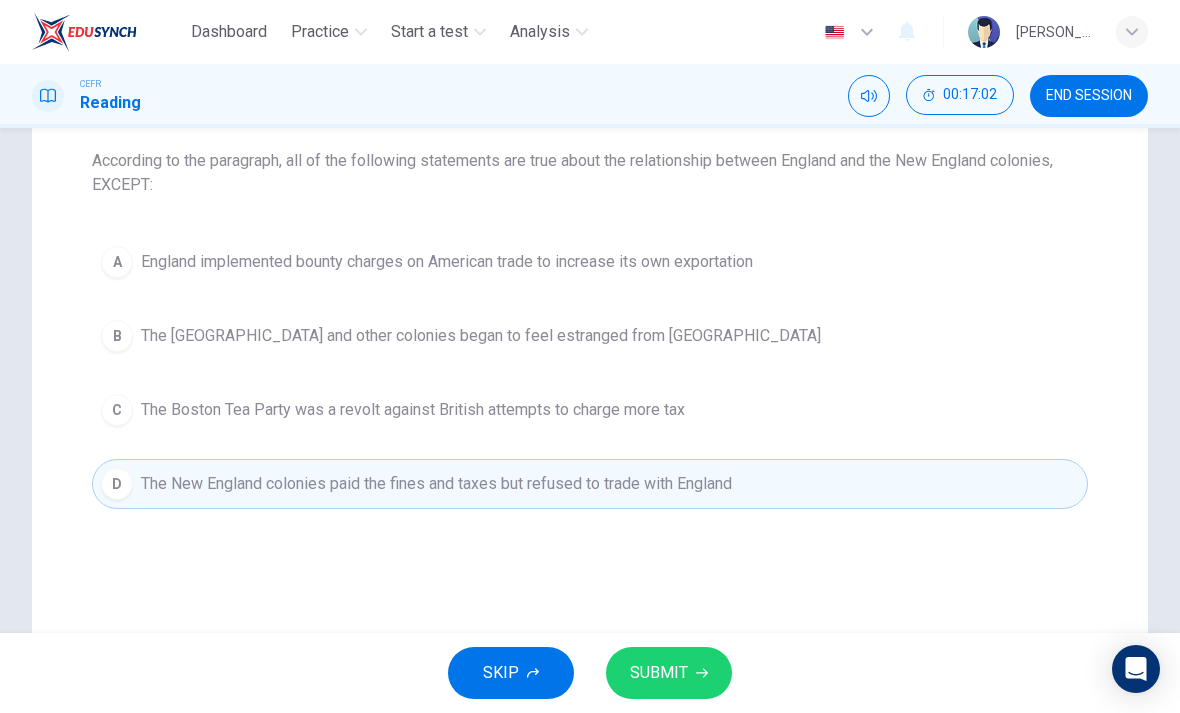 click on "SUBMIT" at bounding box center [669, 673] 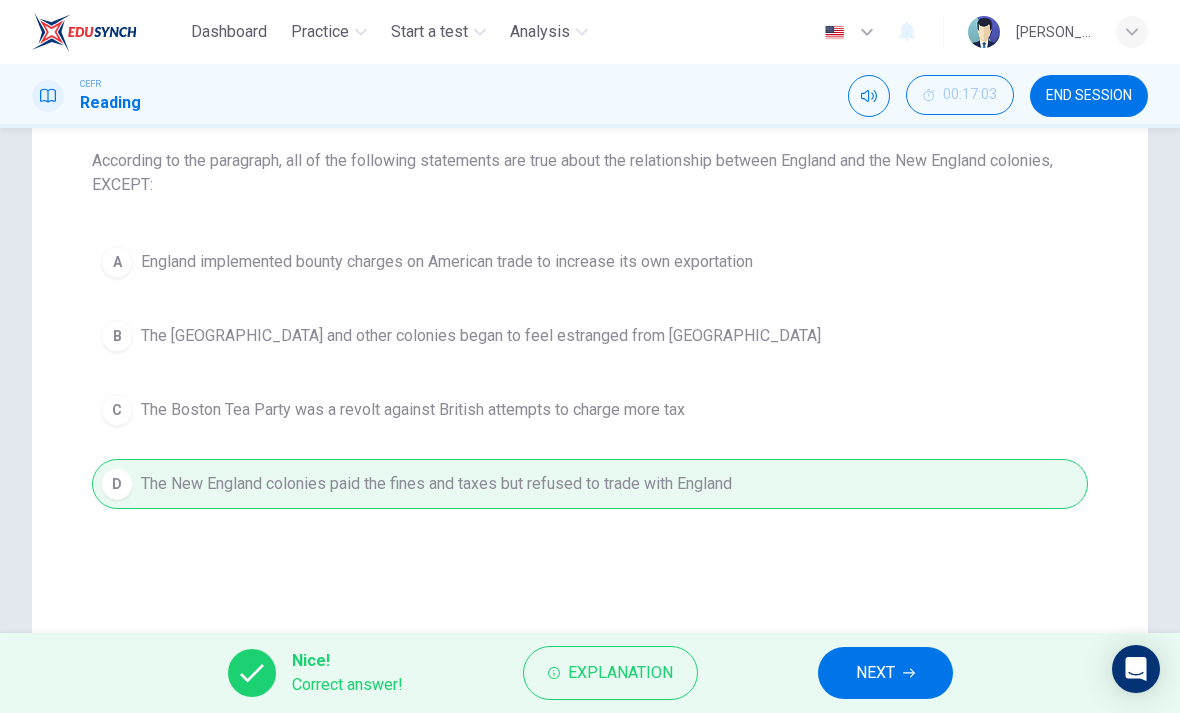 click on "NEXT" at bounding box center (885, 673) 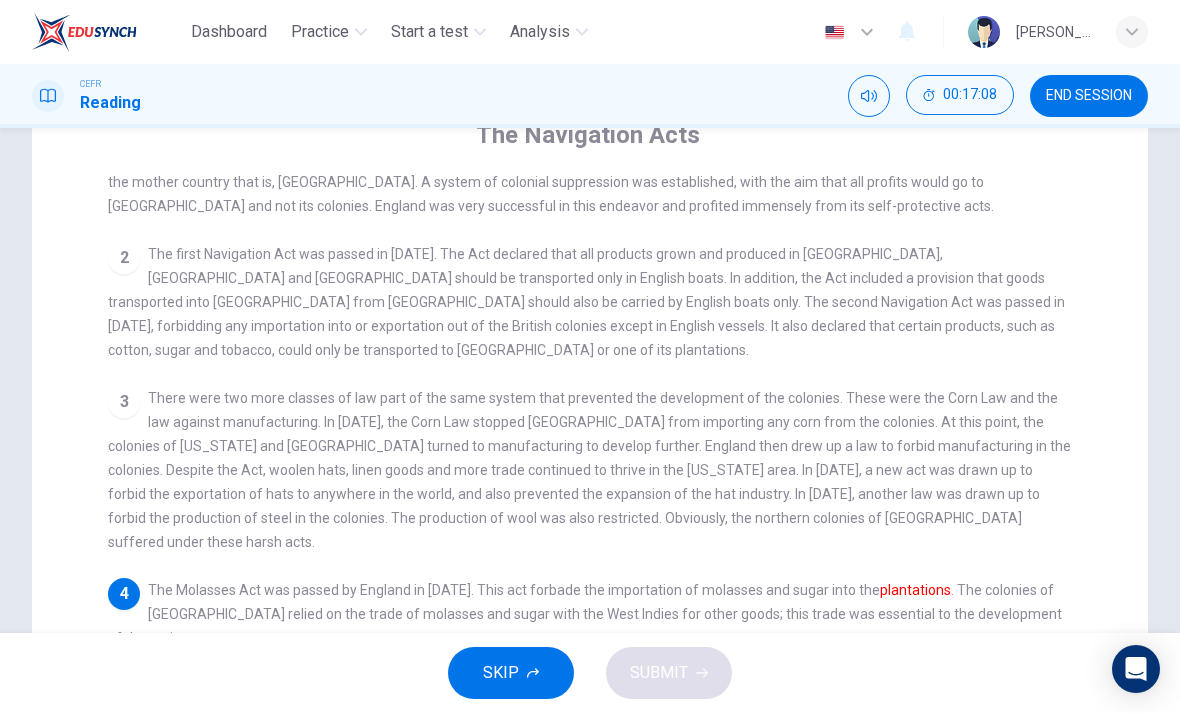 scroll, scrollTop: 183, scrollLeft: 0, axis: vertical 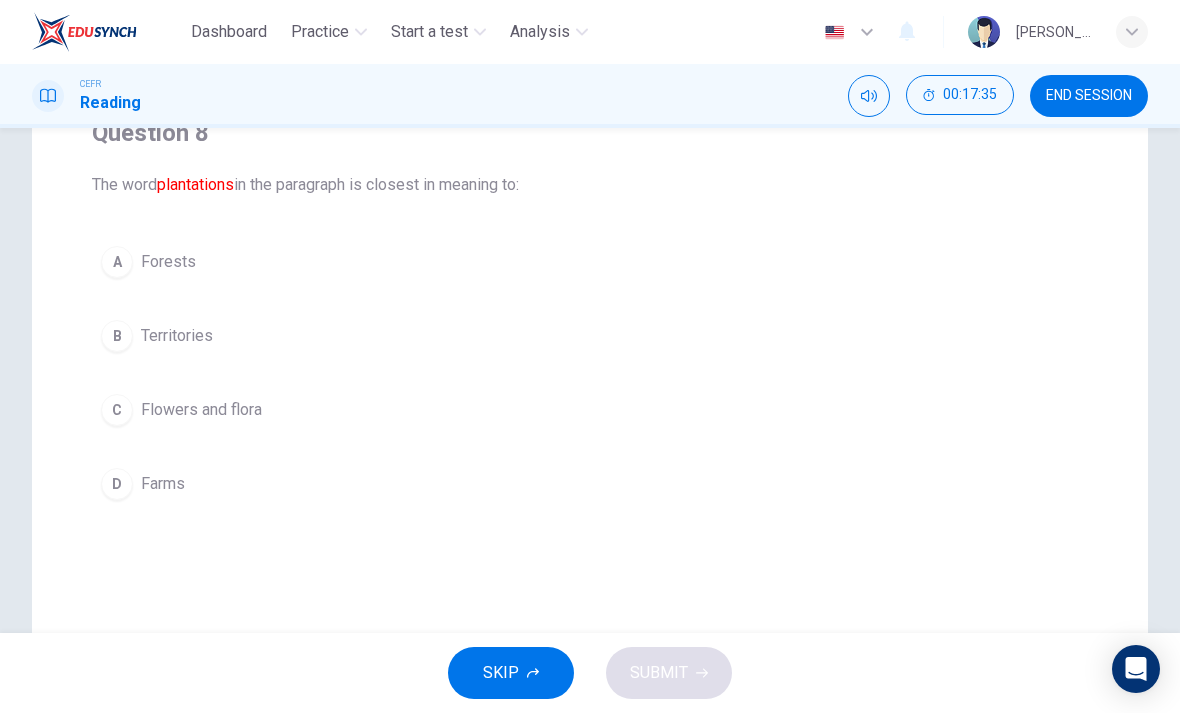 click on "B Territories" at bounding box center [590, 336] 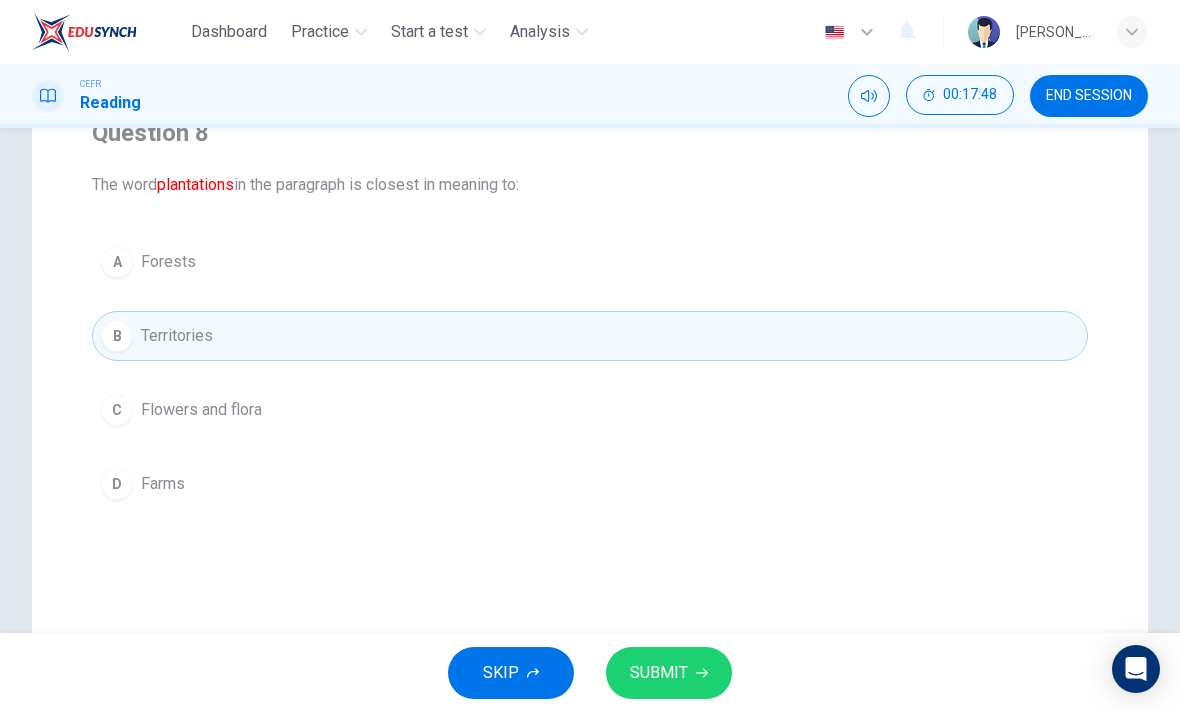 click 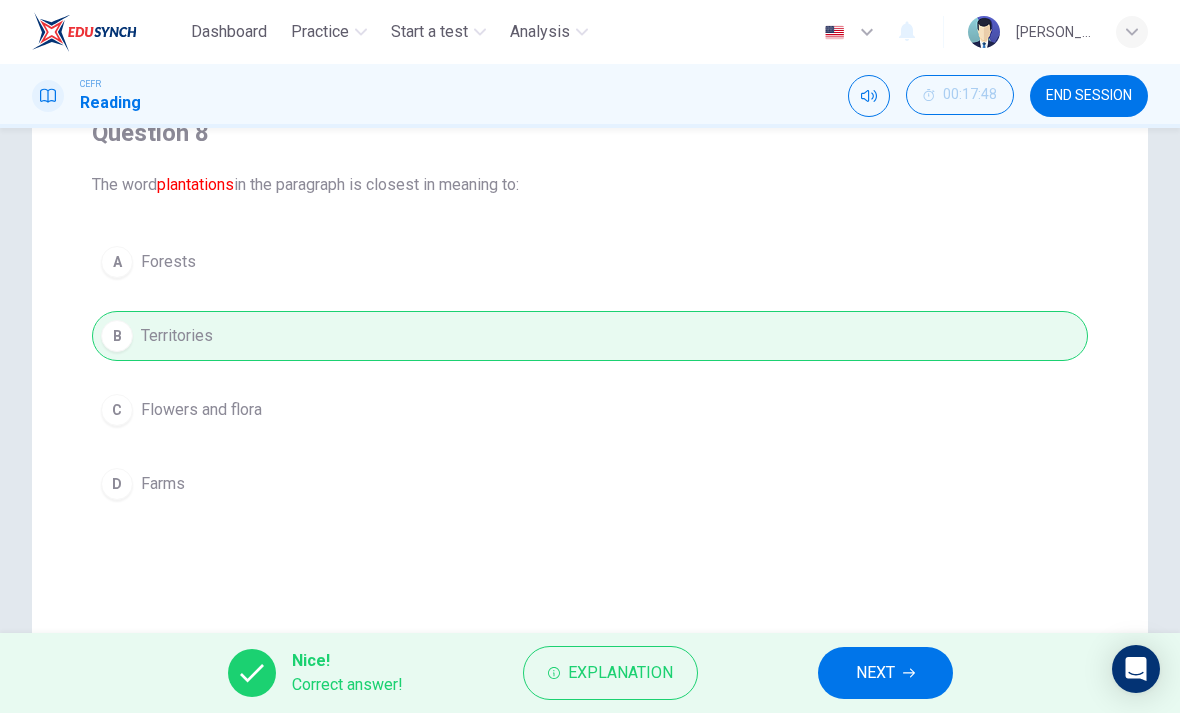 click on "NEXT" at bounding box center (875, 673) 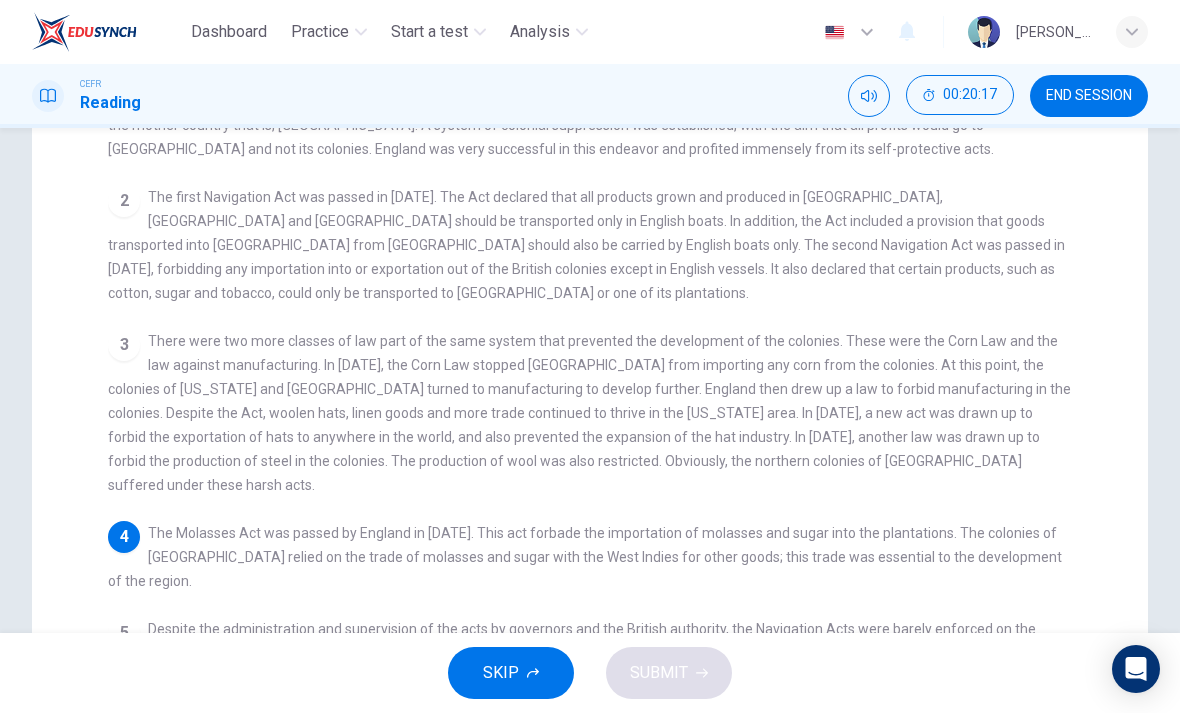 scroll, scrollTop: 239, scrollLeft: 0, axis: vertical 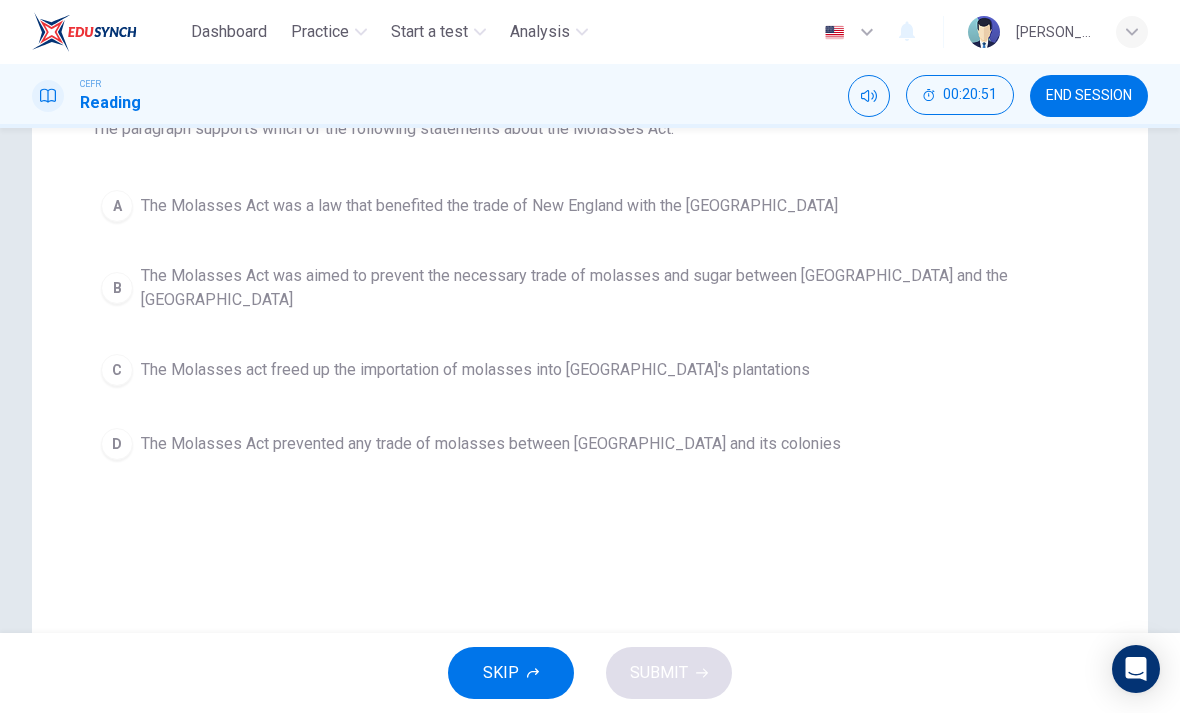 click on "A The Molasses Act was a law that benefited the trade of New England with the West Indies" at bounding box center (590, 206) 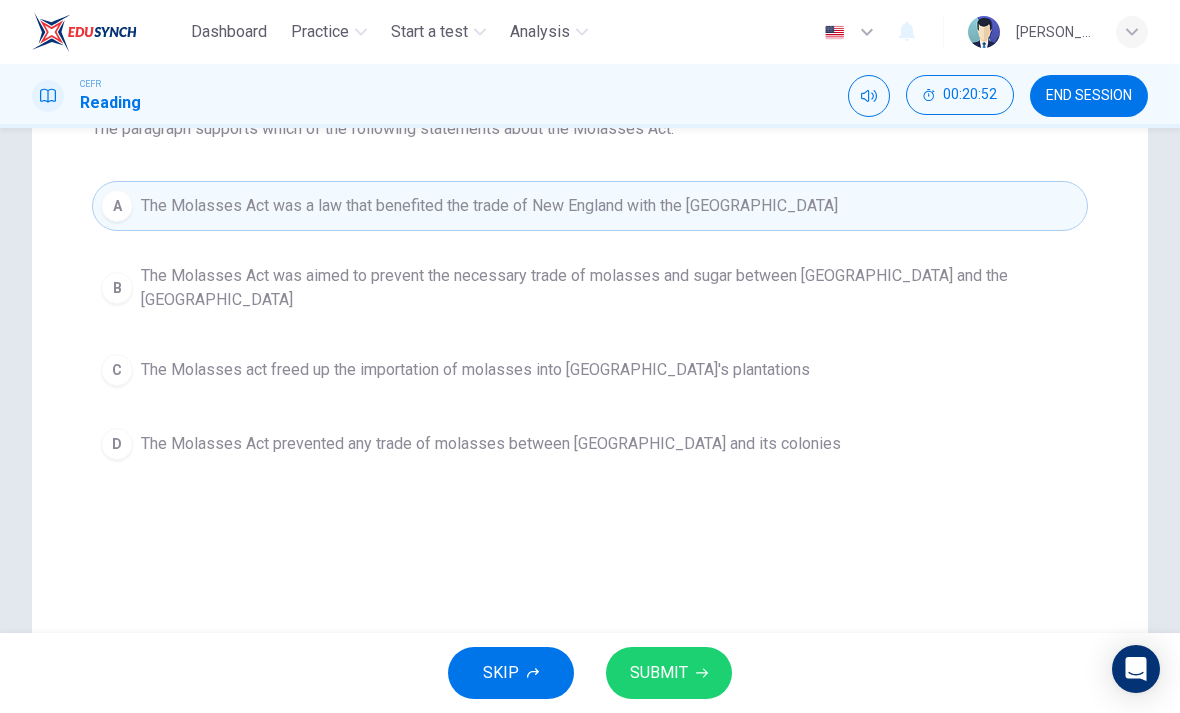 click on "SUBMIT" at bounding box center [659, 673] 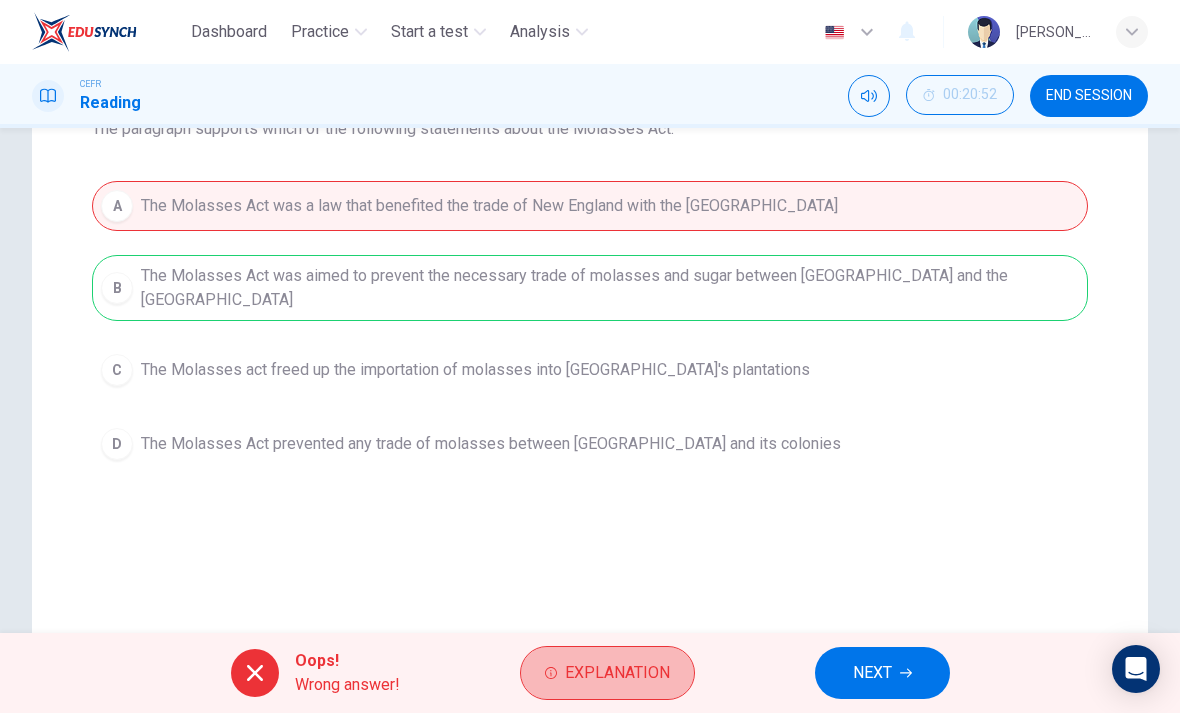click on "Explanation" at bounding box center [607, 673] 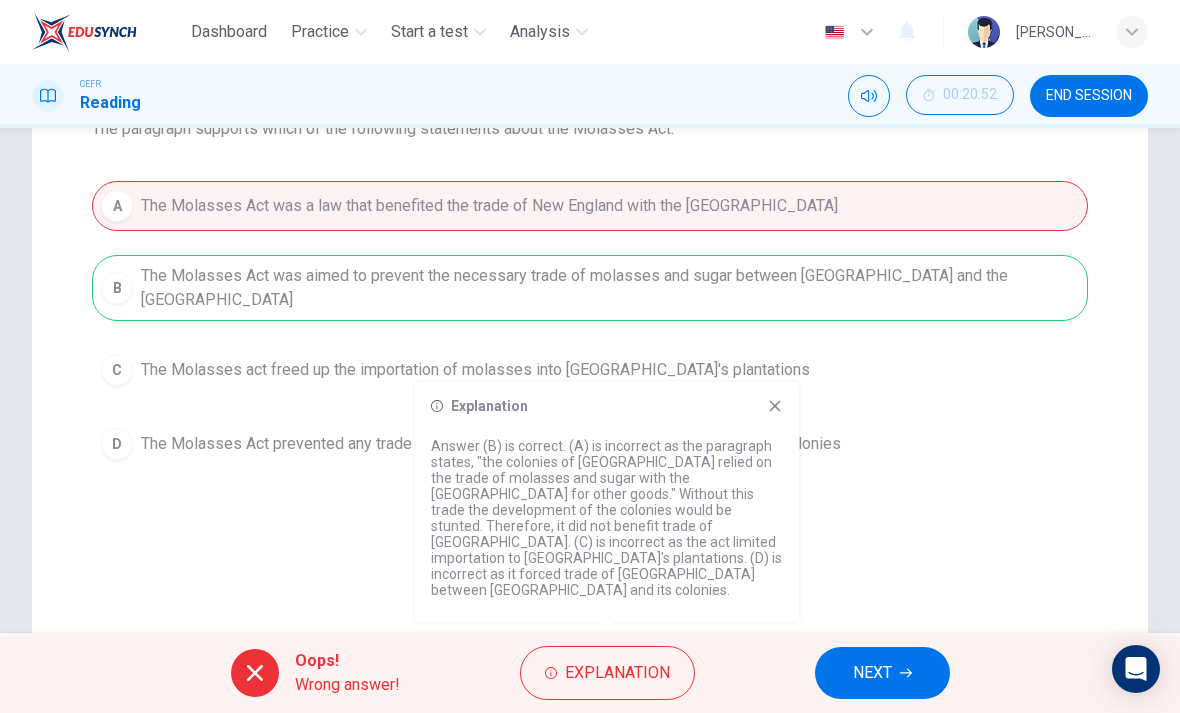 click on "NEXT" at bounding box center [882, 673] 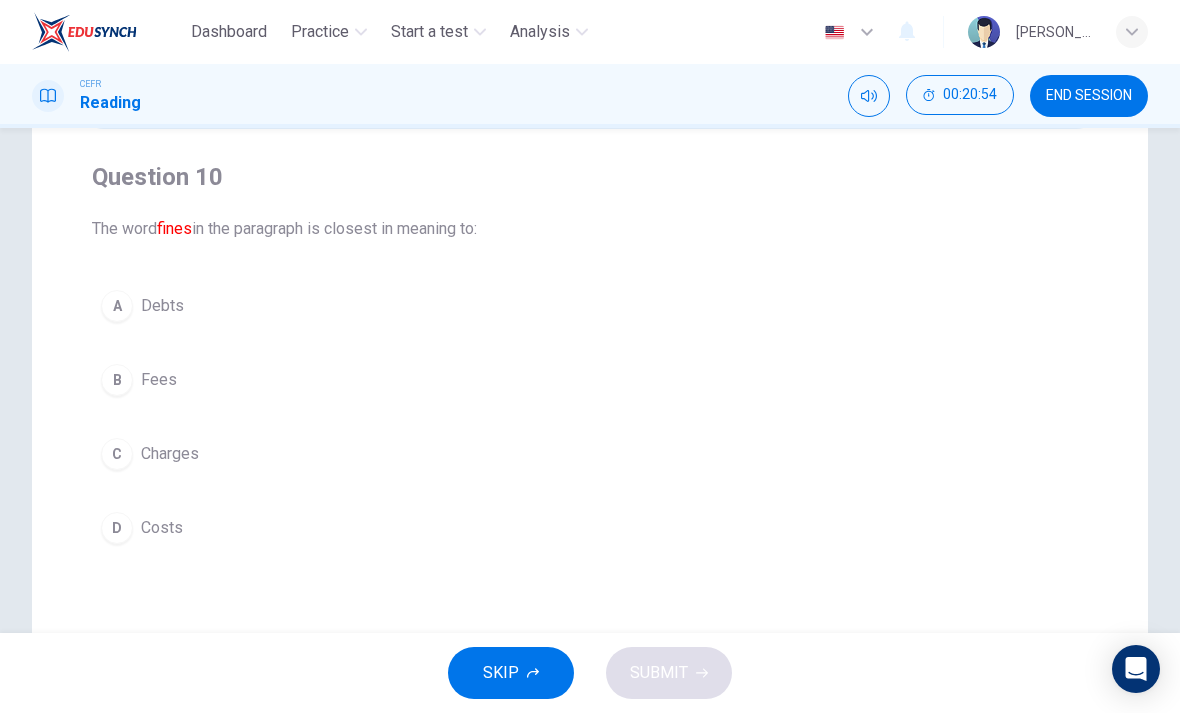 scroll, scrollTop: 140, scrollLeft: 0, axis: vertical 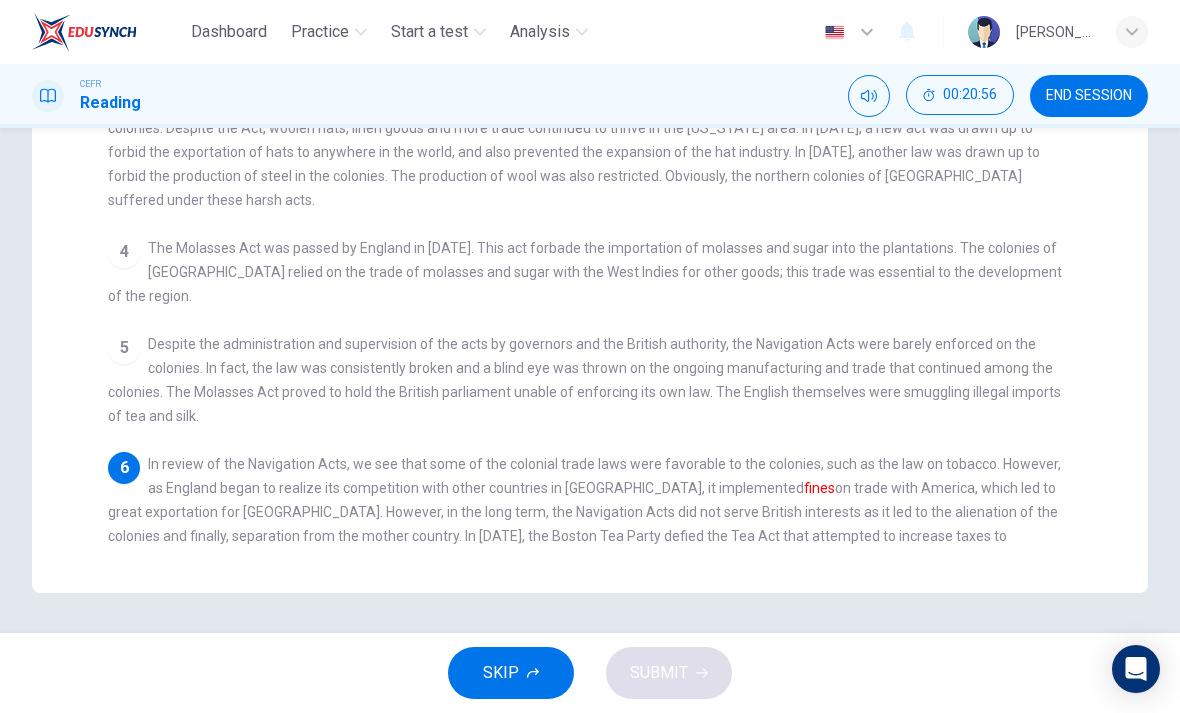 click on "1 The Navigation Acts were created by England in the 17th century to ensure that Great Britain profited from trade with its colonies worldwide. Having colonized numerous countries globally, the [DEMOGRAPHIC_DATA] acted swiftly to make sure the prosperity of the colonies would benefit the mother country that is, [GEOGRAPHIC_DATA]. A system of colonial suppression was established, with the aim that all profits would go to [GEOGRAPHIC_DATA] and not its colonies. England was very successful in this endeavor and profited immensely from its self-protective acts. 2 3 4 The Molasses Act was passed by England in [DATE]. This act forbade the importation of molasses and sugar into the plantations. The colonies of [GEOGRAPHIC_DATA] relied on the trade of molasses and sugar with the West Indies for other goods; this trade was essential to the development of the region. 5 6 fines" at bounding box center (603, 191) 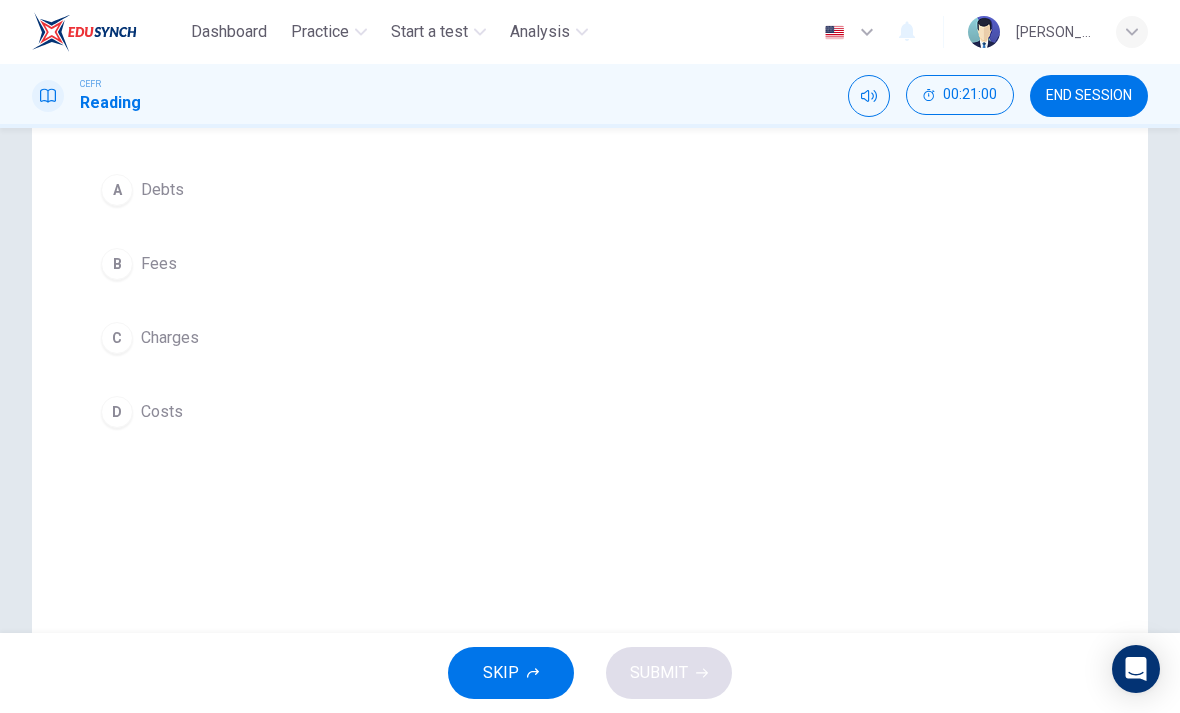 scroll, scrollTop: 253, scrollLeft: 0, axis: vertical 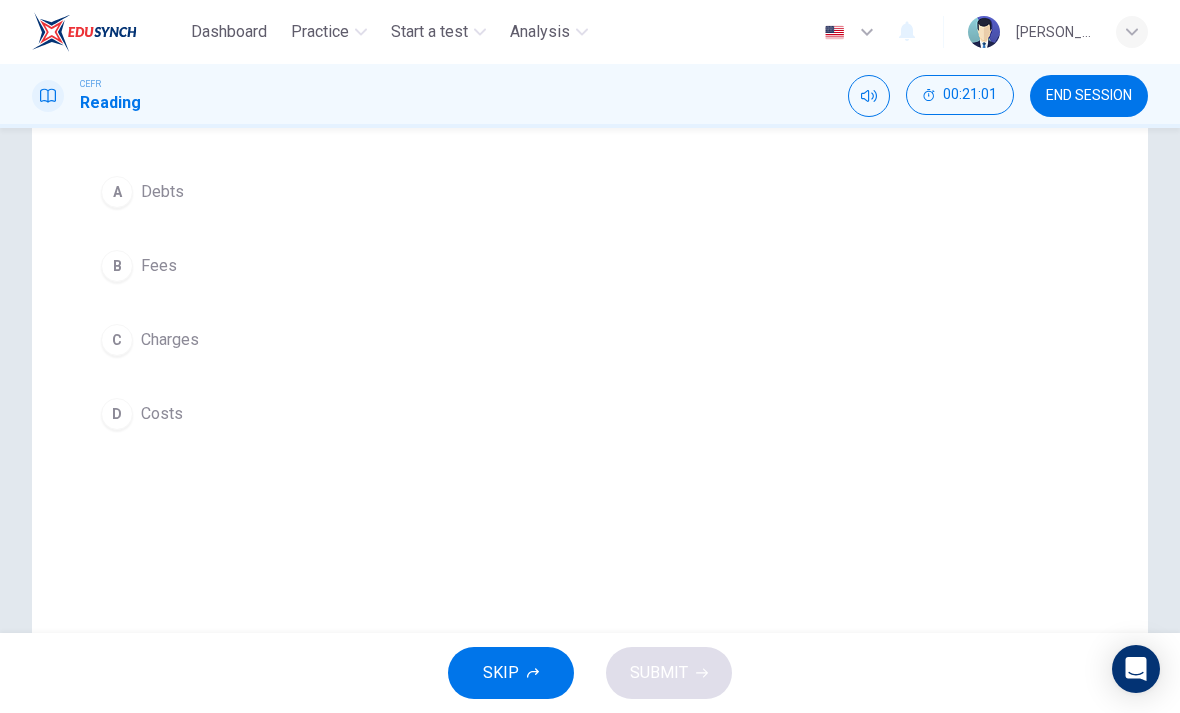 click on "C Charges" at bounding box center [590, 340] 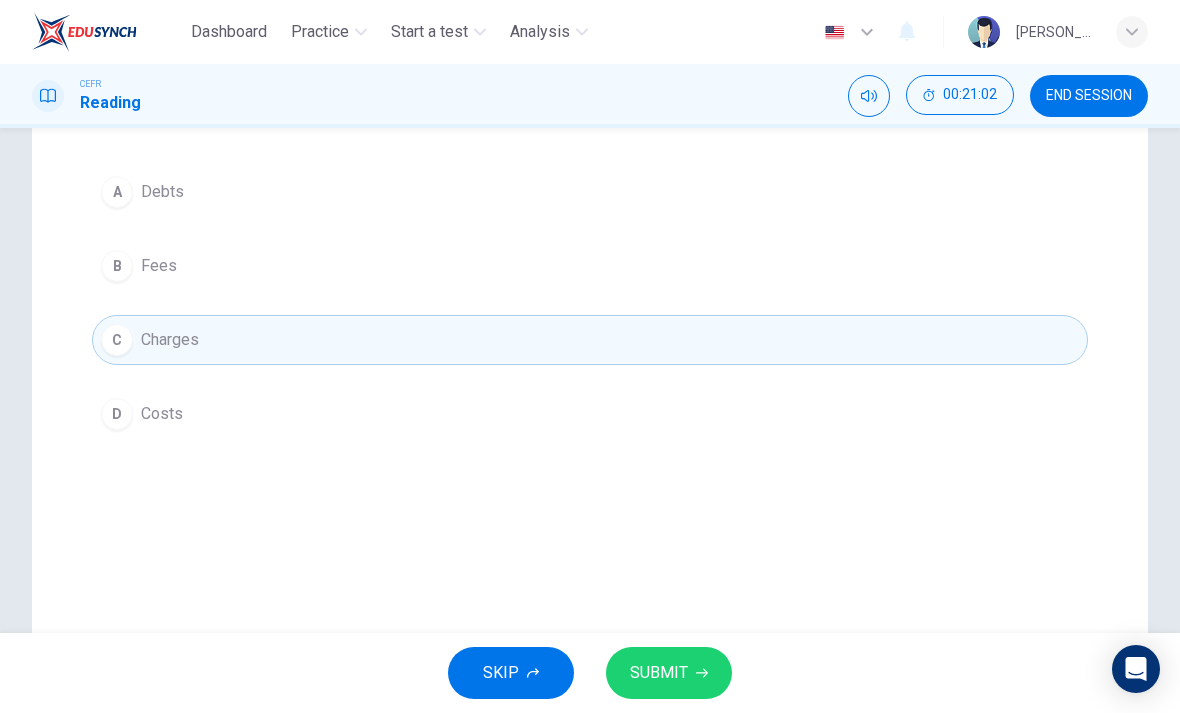 click on "SUBMIT" at bounding box center (659, 673) 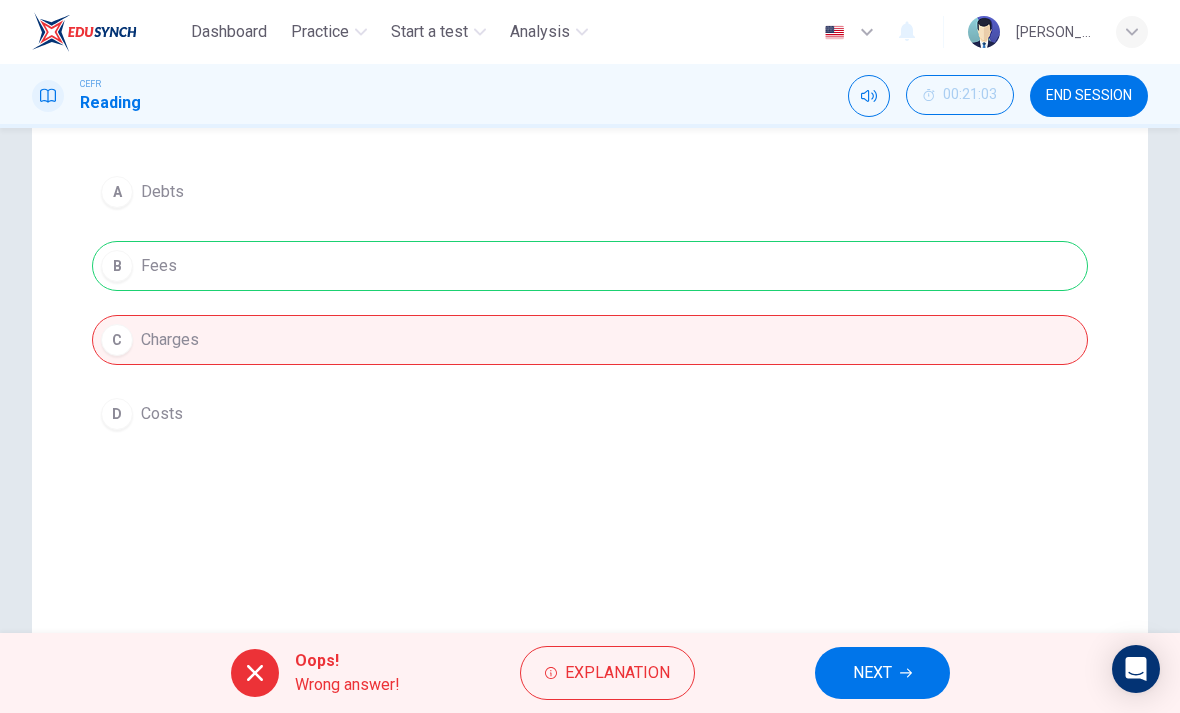 click on "NEXT" at bounding box center (872, 673) 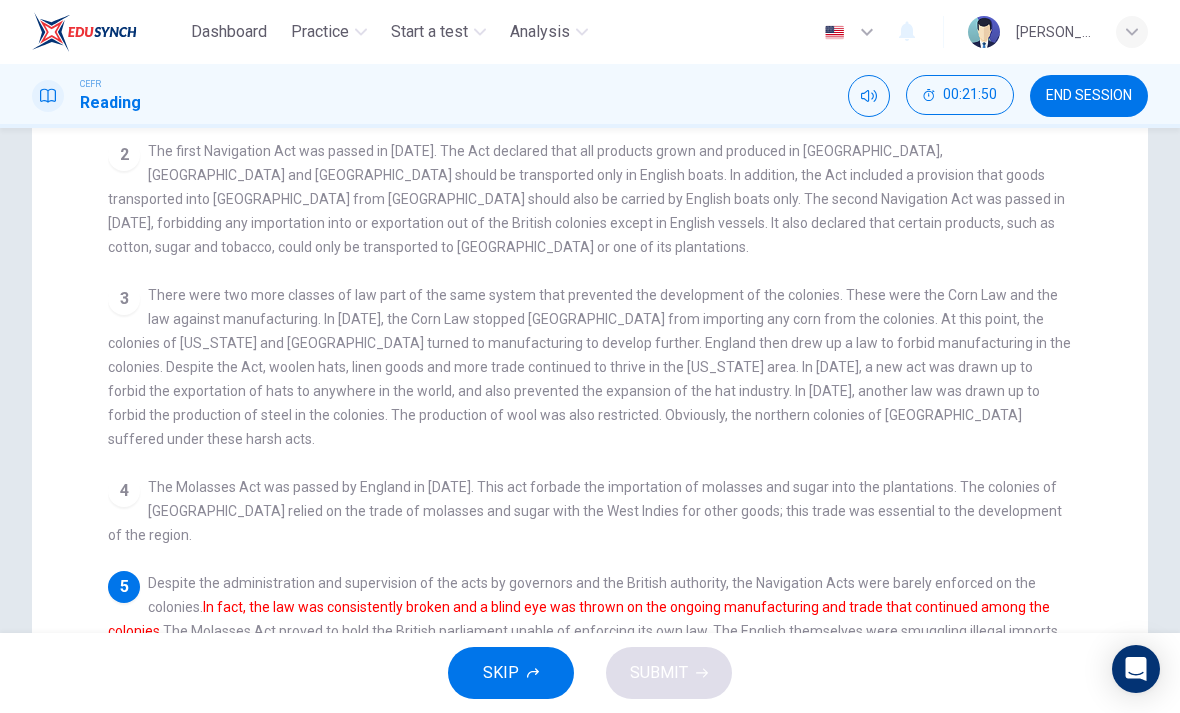 scroll, scrollTop: 295, scrollLeft: 0, axis: vertical 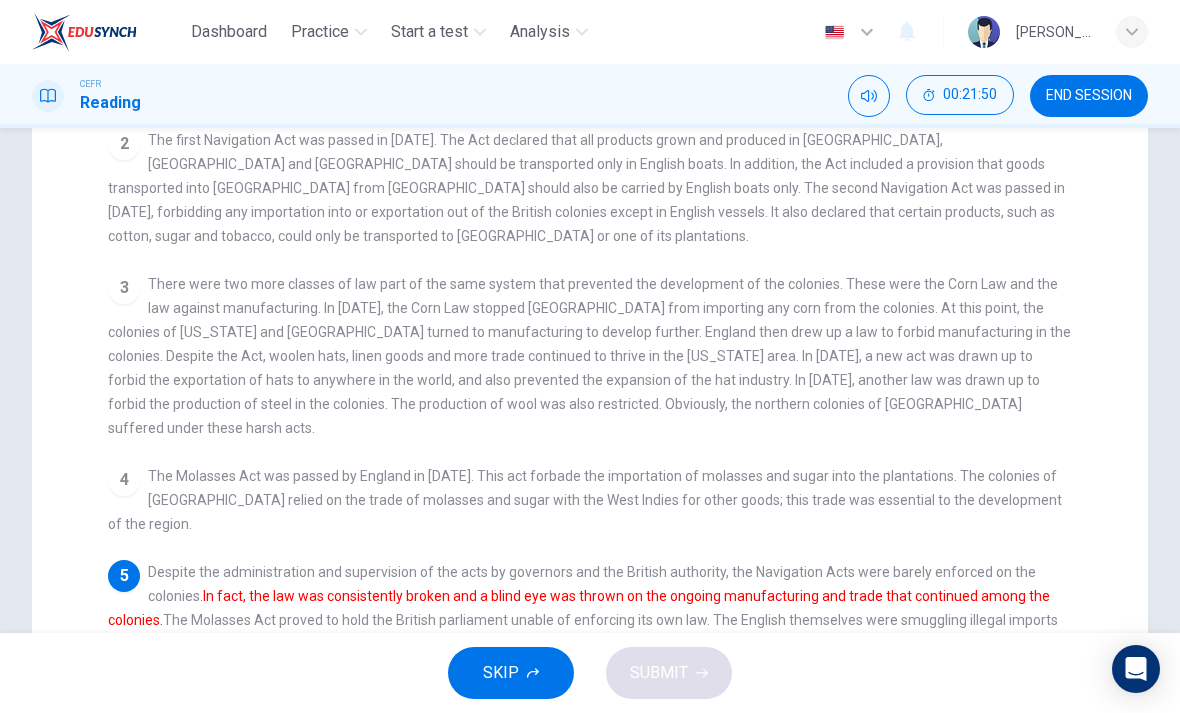 click on "2 The first Navigation Act was passed in [DATE]. The Act declared that all products grown and produced in [GEOGRAPHIC_DATA], [GEOGRAPHIC_DATA] and [GEOGRAPHIC_DATA] should be transported only in English boats. In addition, the Act included a provision that goods transported into [GEOGRAPHIC_DATA] from [GEOGRAPHIC_DATA] should also be carried by English boats only. The second Navigation Act was passed in [DATE], forbidding any importation into or exportation out of the British colonies except in English vessels. It also declared that certain products, such as cotton, sugar and tobacco, could only be transported to [GEOGRAPHIC_DATA] or one of its plantations." at bounding box center [590, 188] 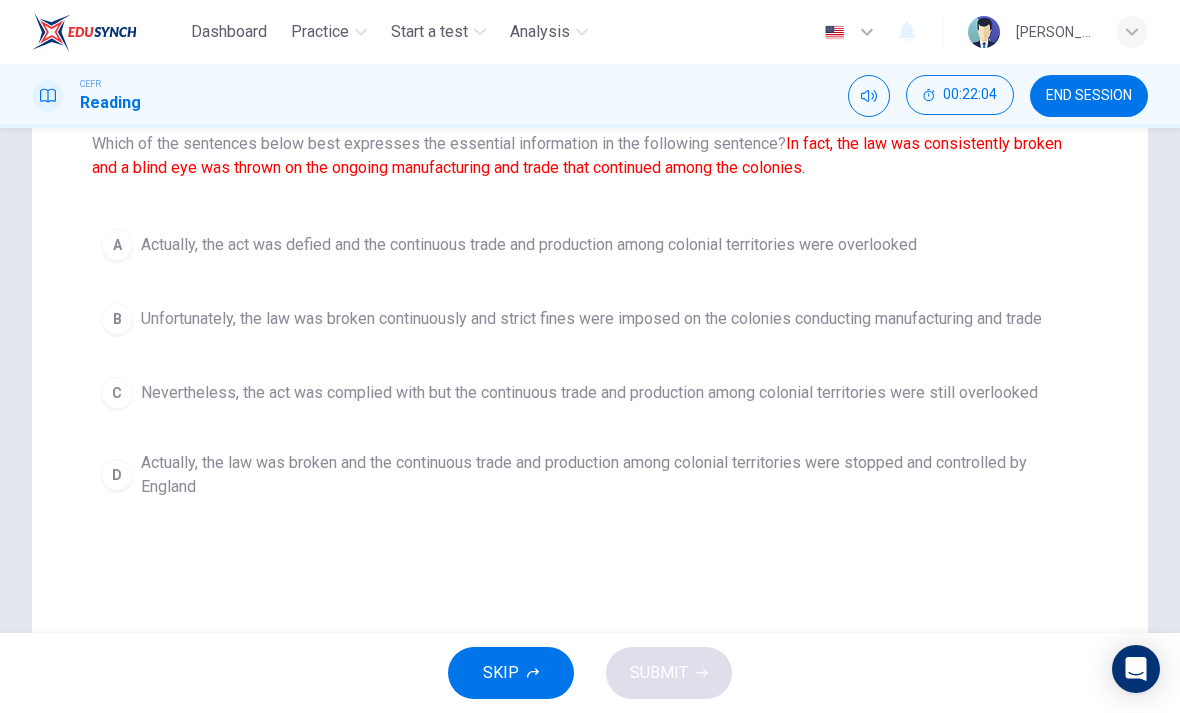 scroll, scrollTop: 228, scrollLeft: 0, axis: vertical 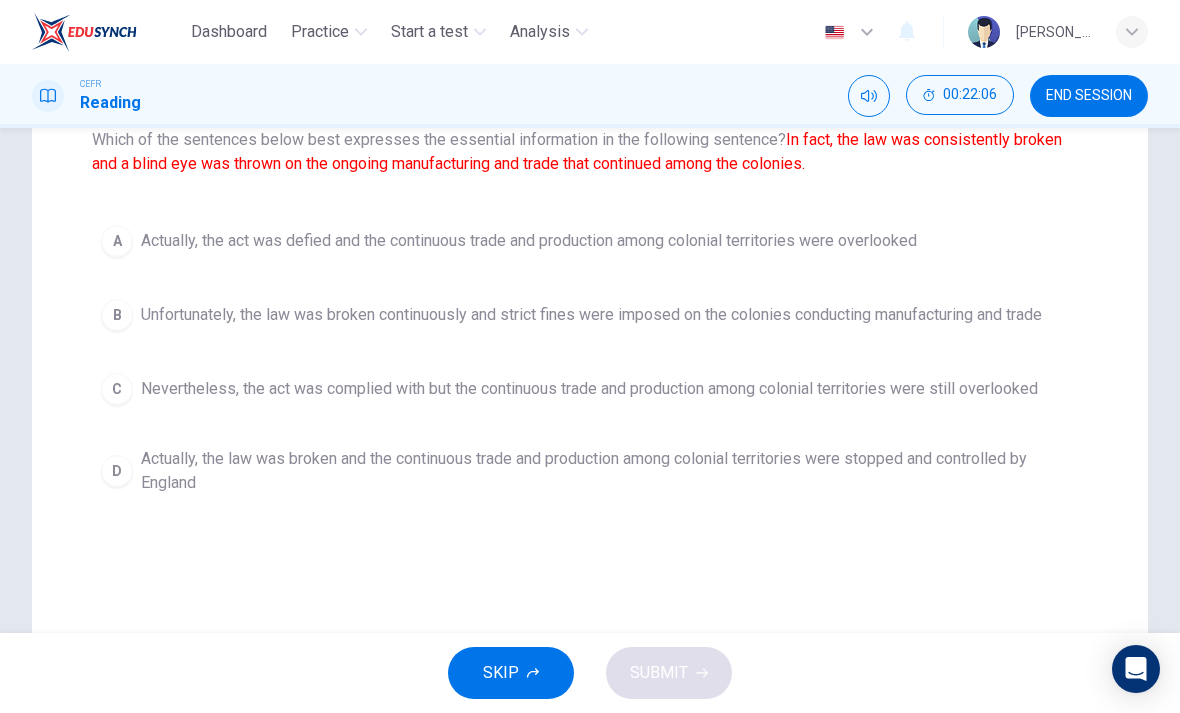 click on "A" at bounding box center [117, 241] 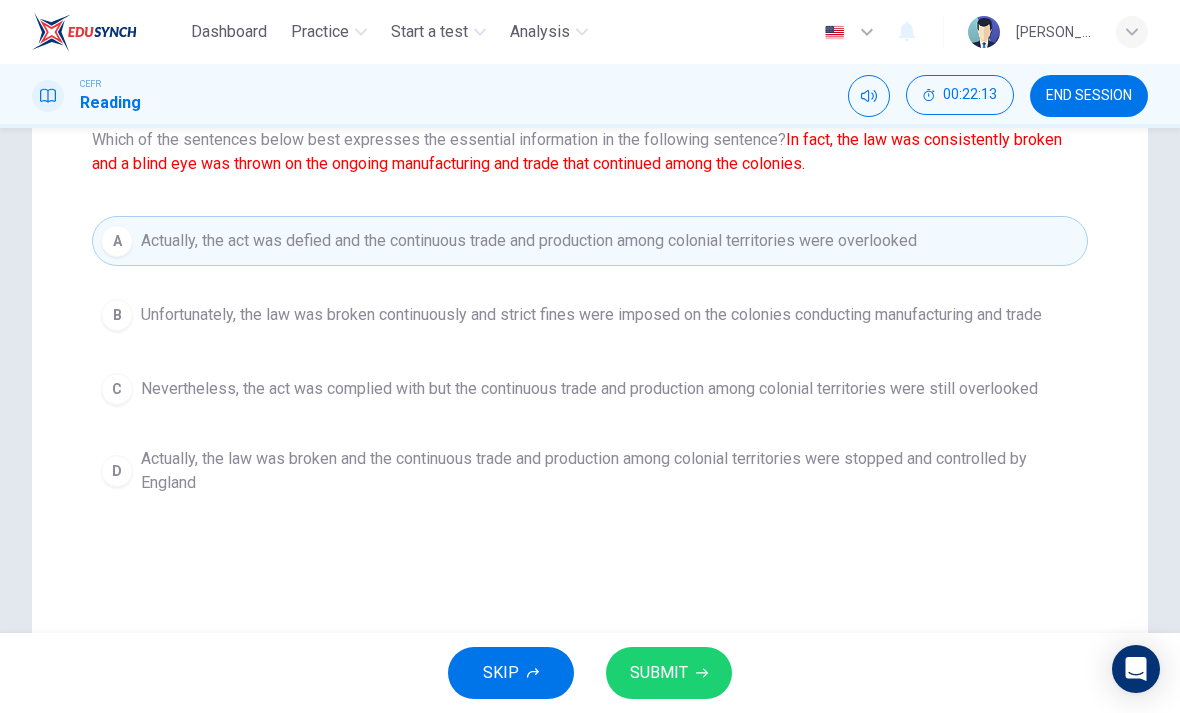 click on "SUBMIT" at bounding box center [669, 673] 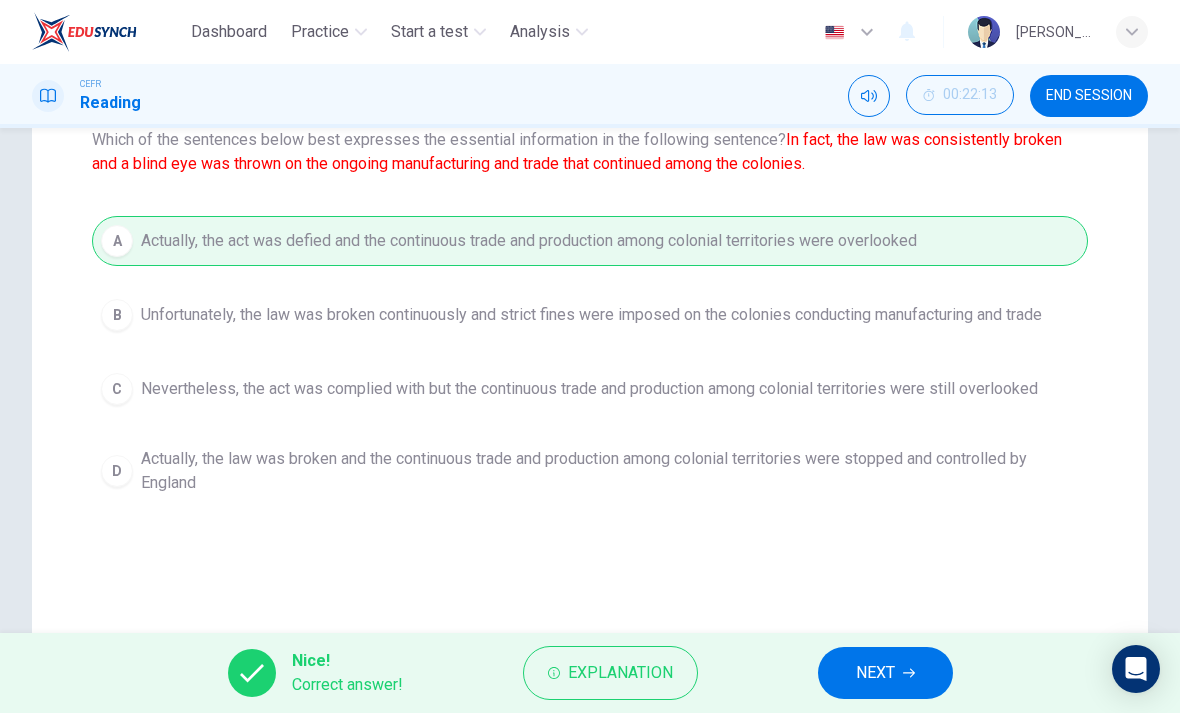 click on "NEXT" at bounding box center [885, 673] 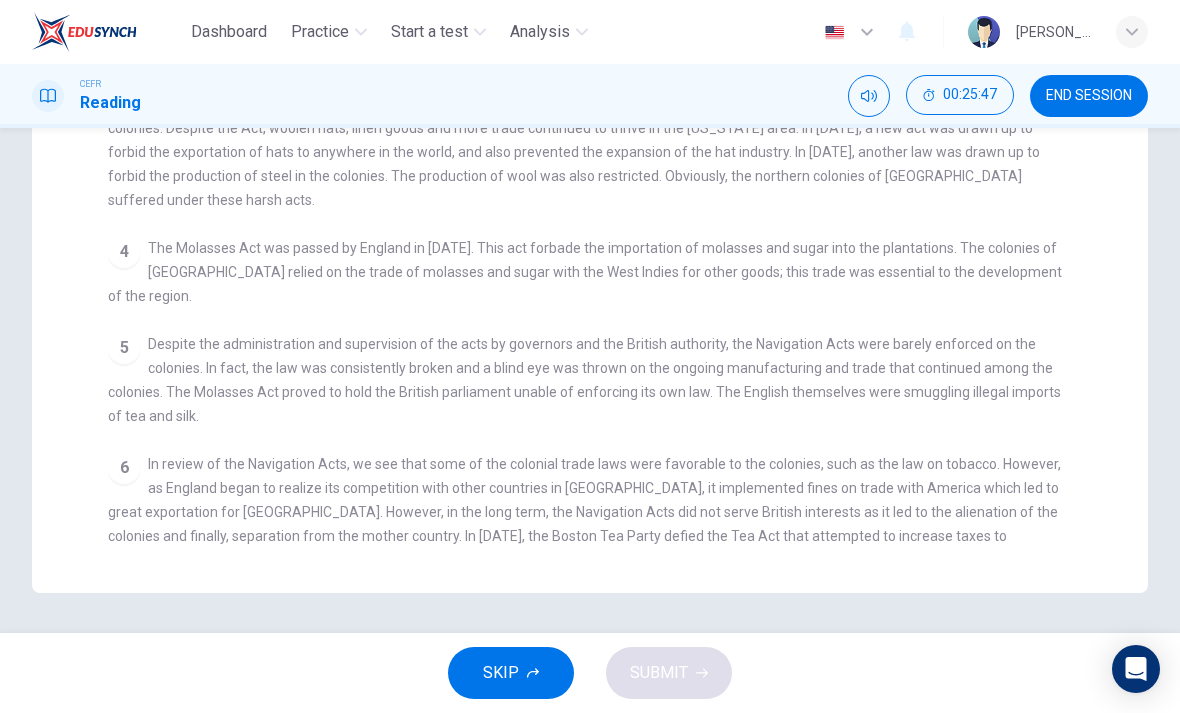 scroll, scrollTop: 523, scrollLeft: 0, axis: vertical 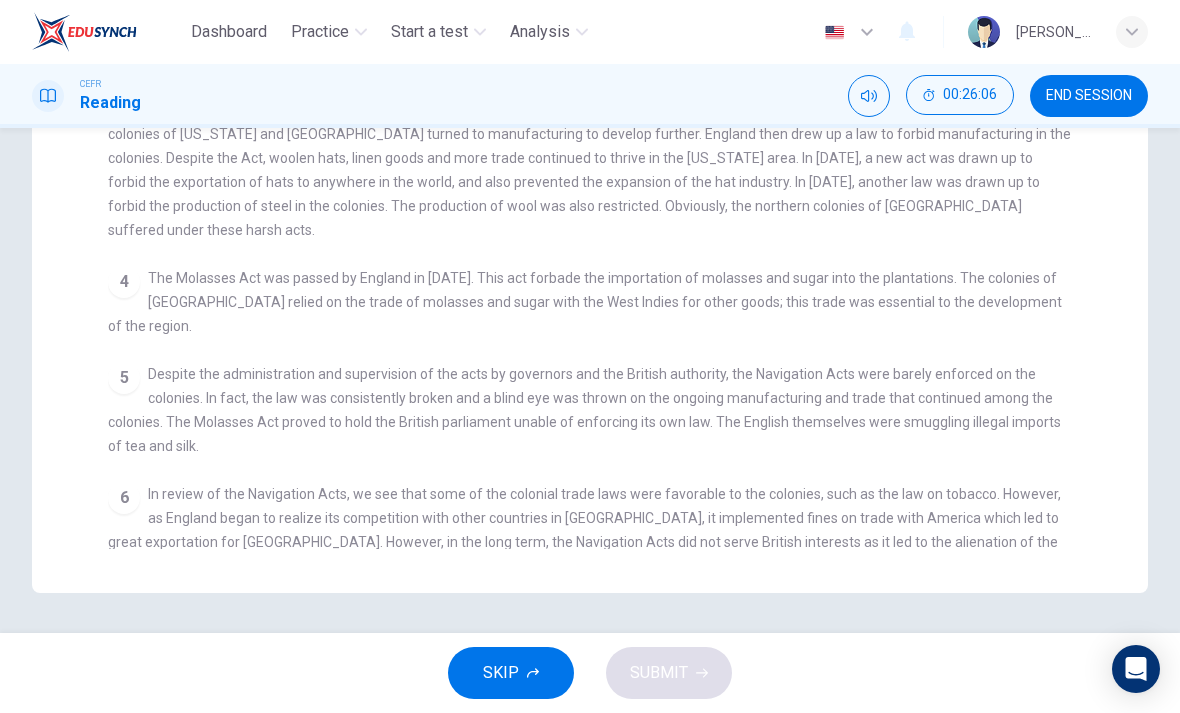 checkbox on "false" 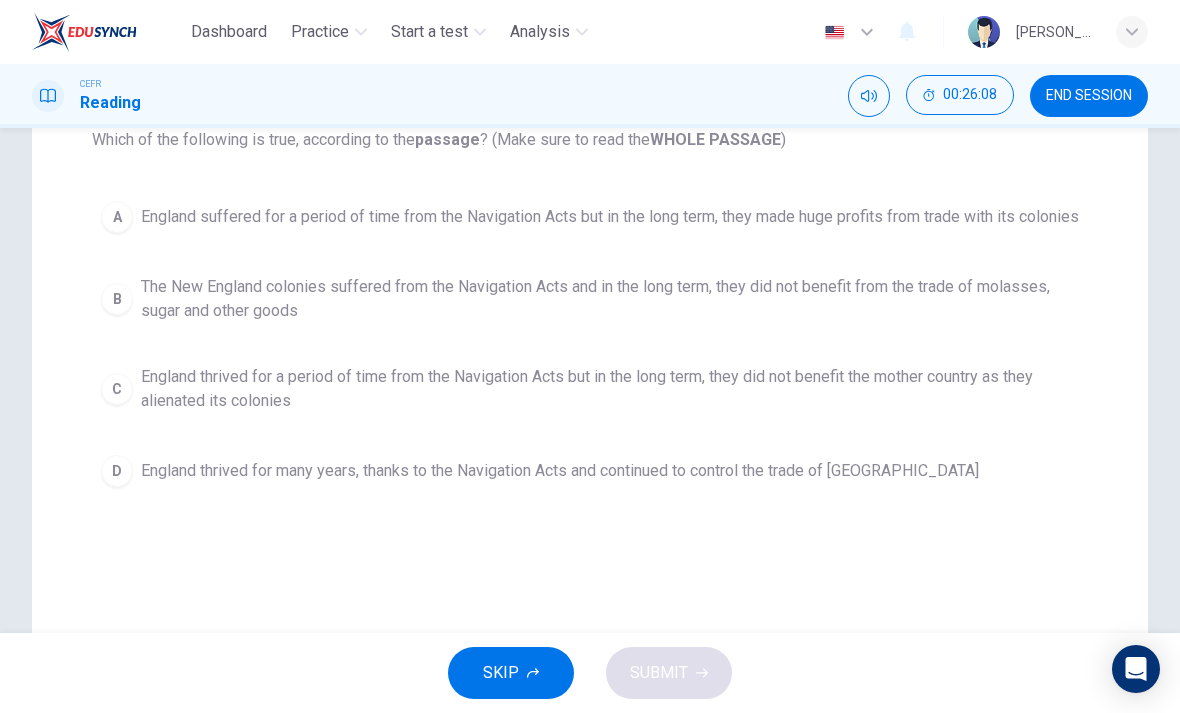 scroll, scrollTop: 227, scrollLeft: 0, axis: vertical 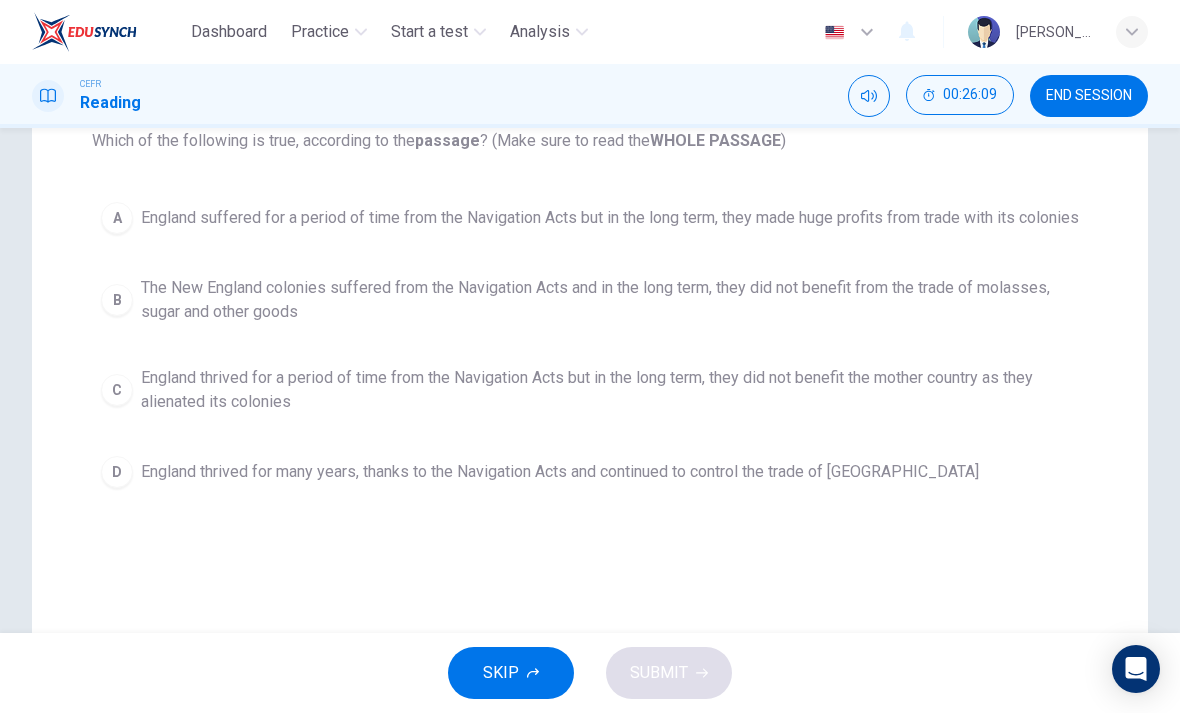 click on "C England thrived for a period of time from the Navigation Acts but in the long term, they did not benefit the mother country as they alienated its colonies" at bounding box center [590, 390] 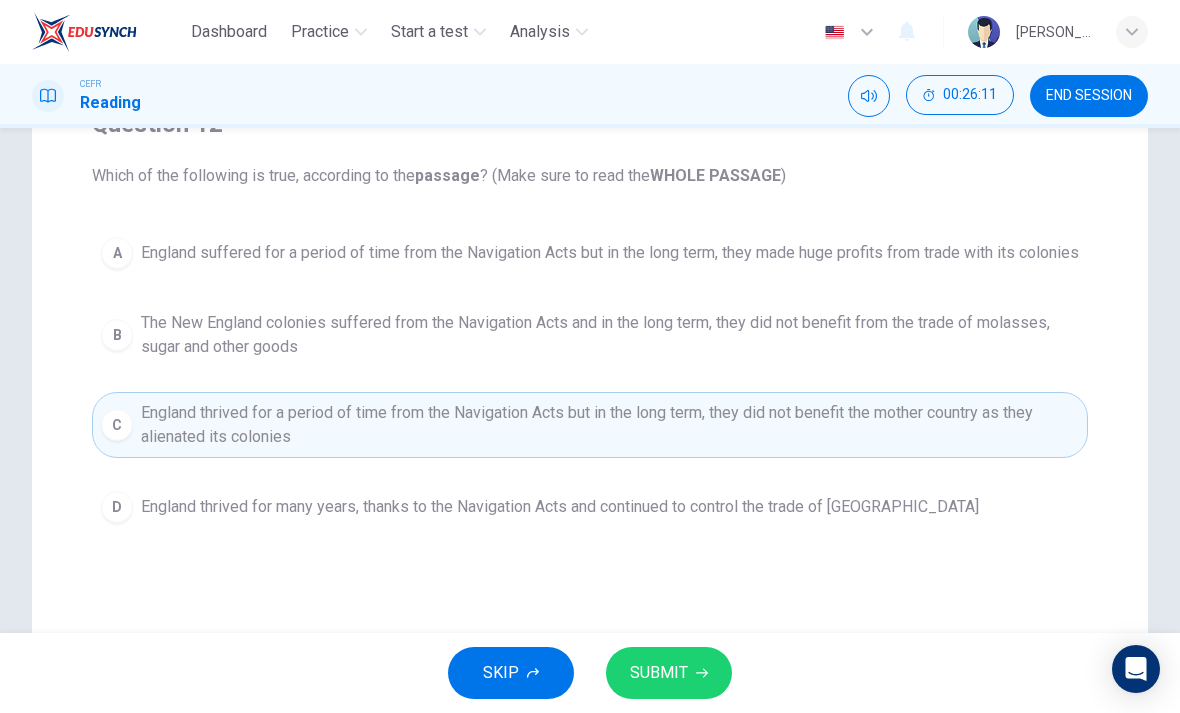 scroll, scrollTop: 185, scrollLeft: 0, axis: vertical 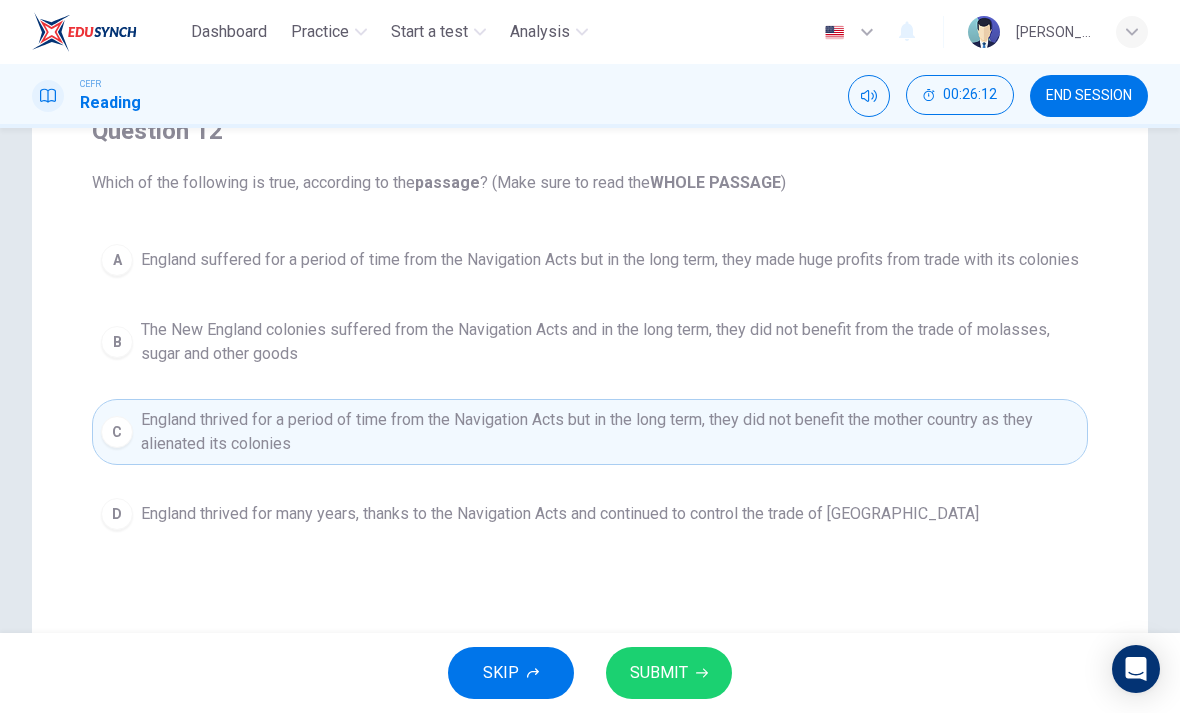 click on "B The New England colonies suffered from the Navigation Acts and in the long term, they did not benefit from the trade of molasses, sugar and other goods" at bounding box center (590, 342) 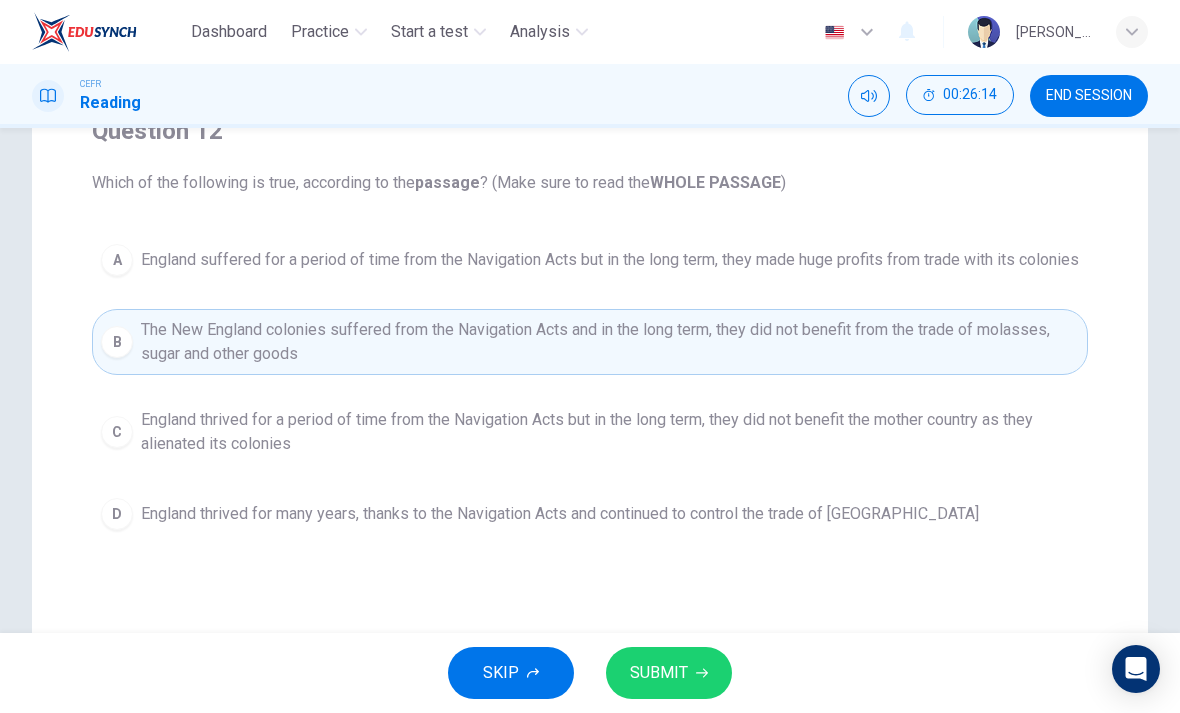click on "England suffered for a period of time from the Navigation Acts but in the long term, they made huge profits from trade with its colonies" at bounding box center (610, 260) 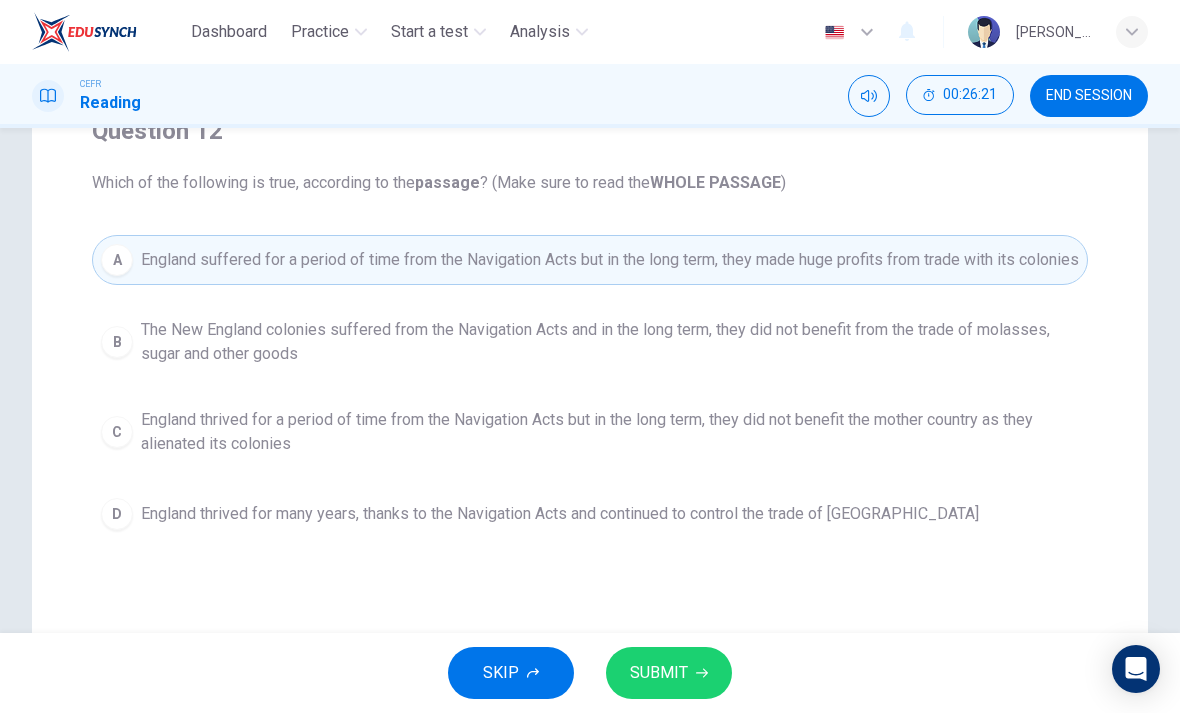 click on "SUBMIT" at bounding box center (659, 673) 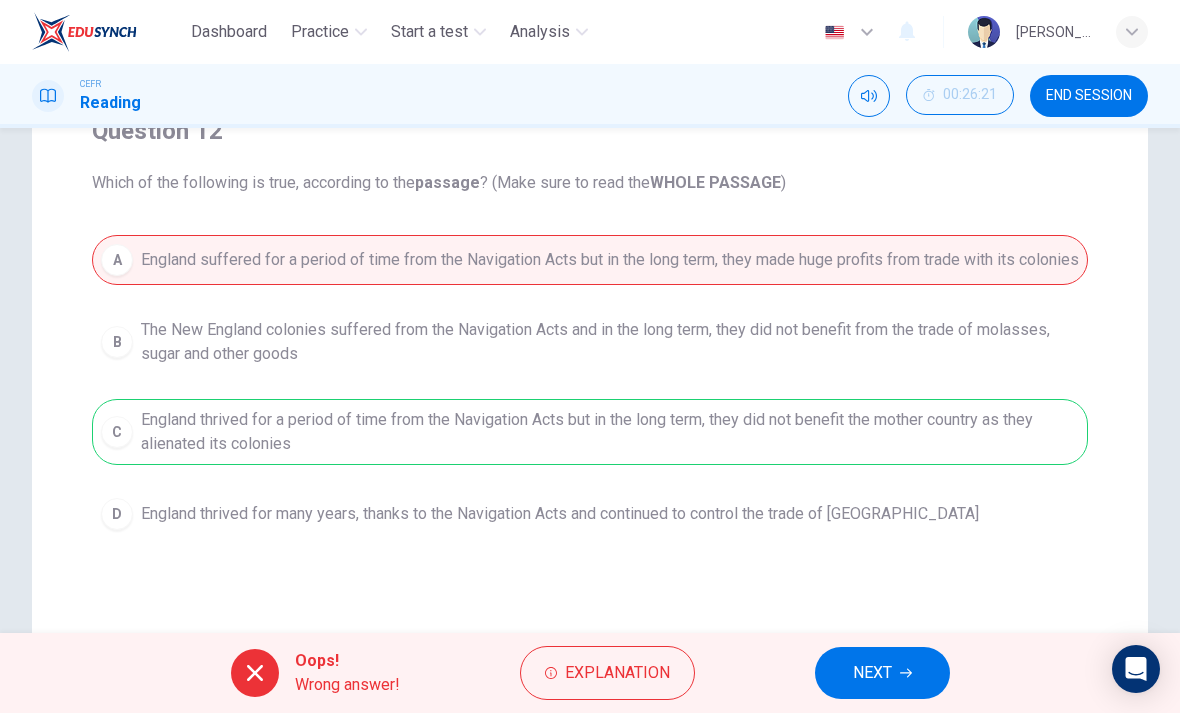 click on "Explanation" at bounding box center [617, 673] 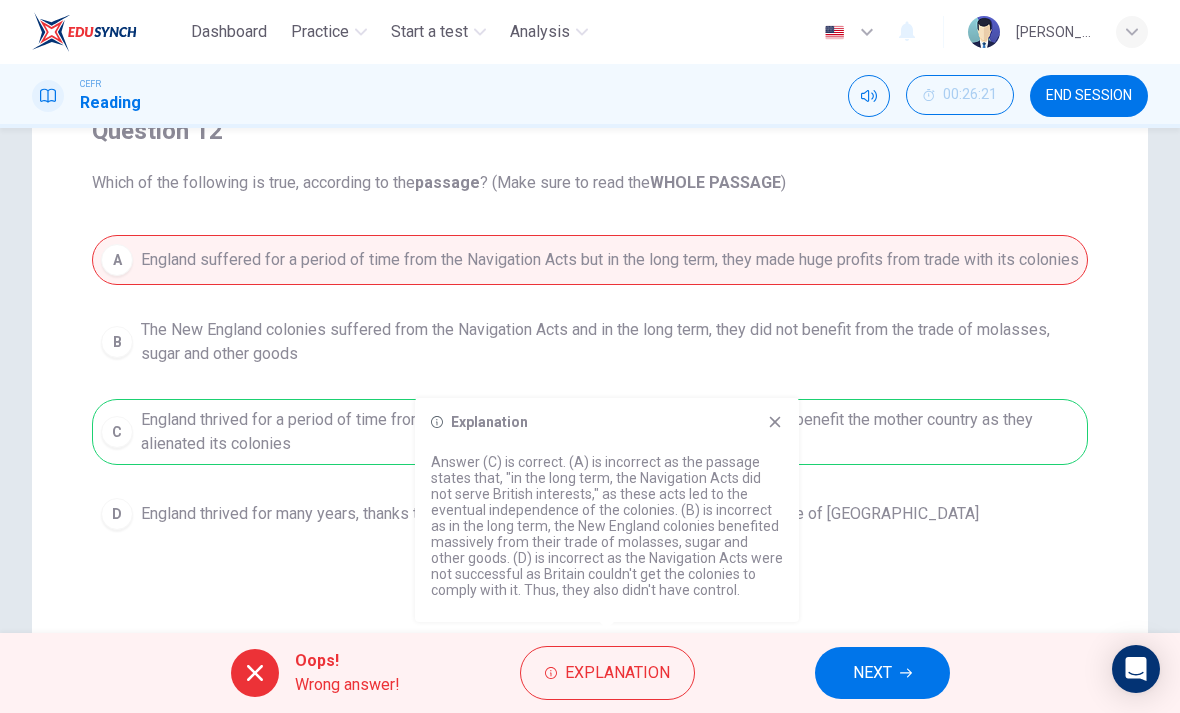 click 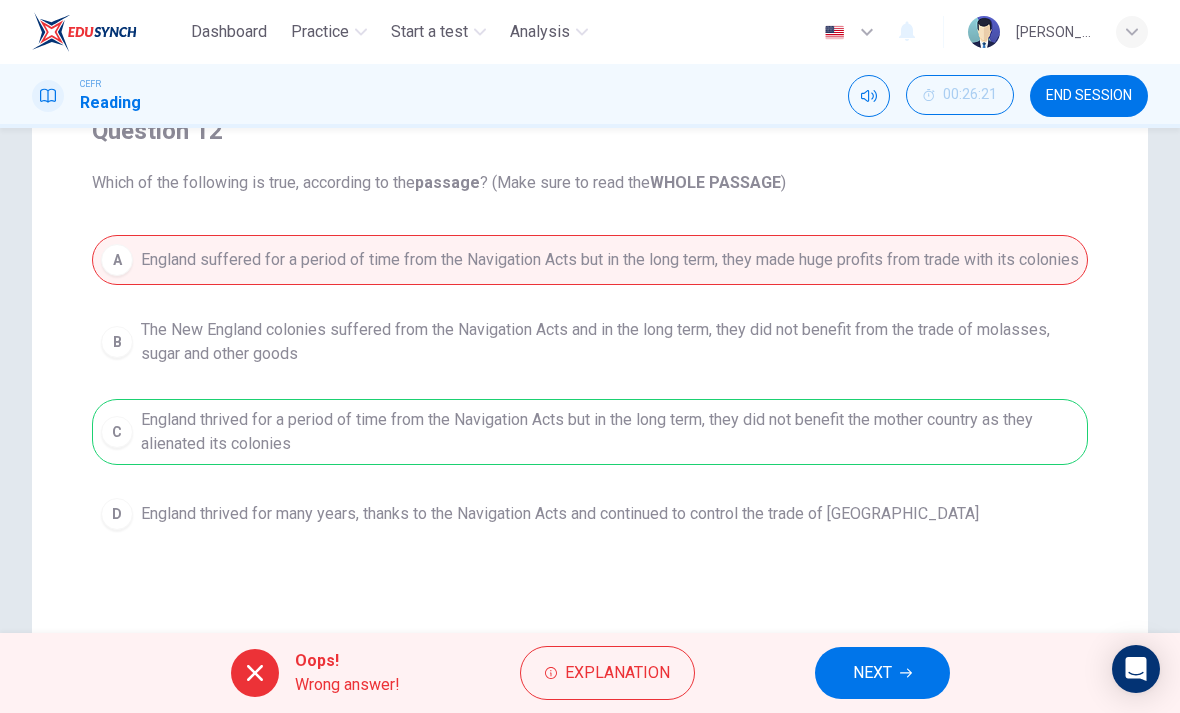 click on "NEXT" at bounding box center (872, 673) 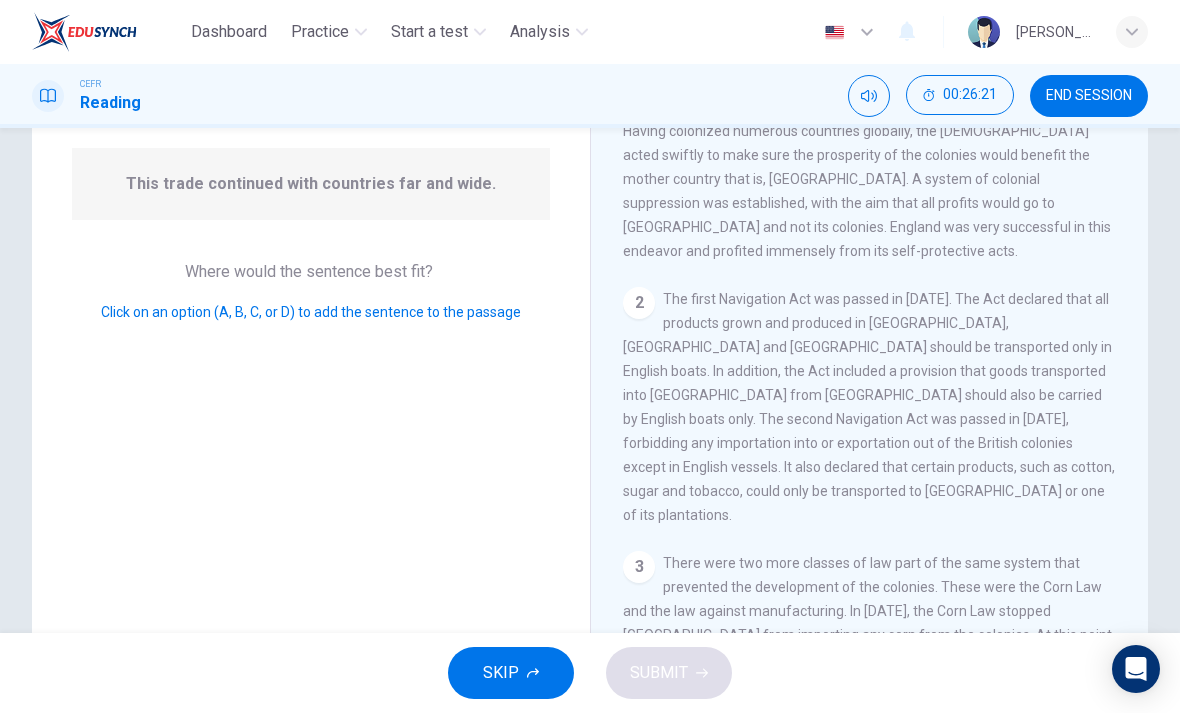 scroll, scrollTop: 791, scrollLeft: 0, axis: vertical 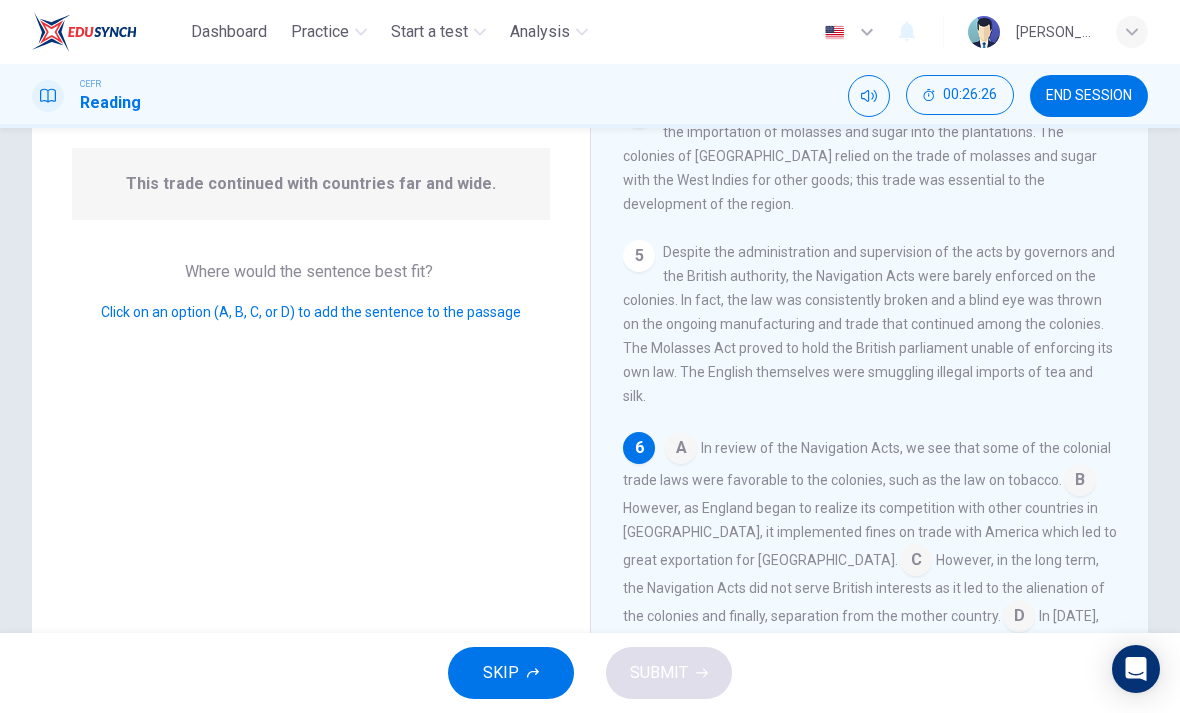 click on "END SESSION" at bounding box center (1089, 96) 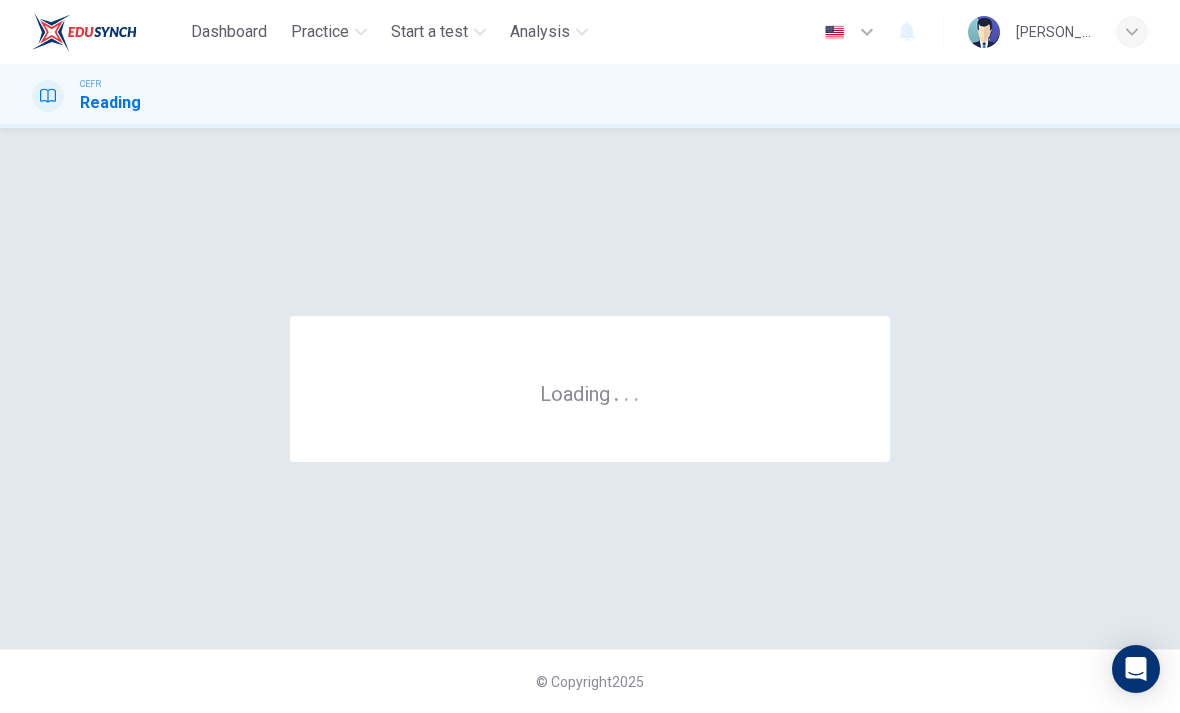 scroll, scrollTop: 0, scrollLeft: 0, axis: both 